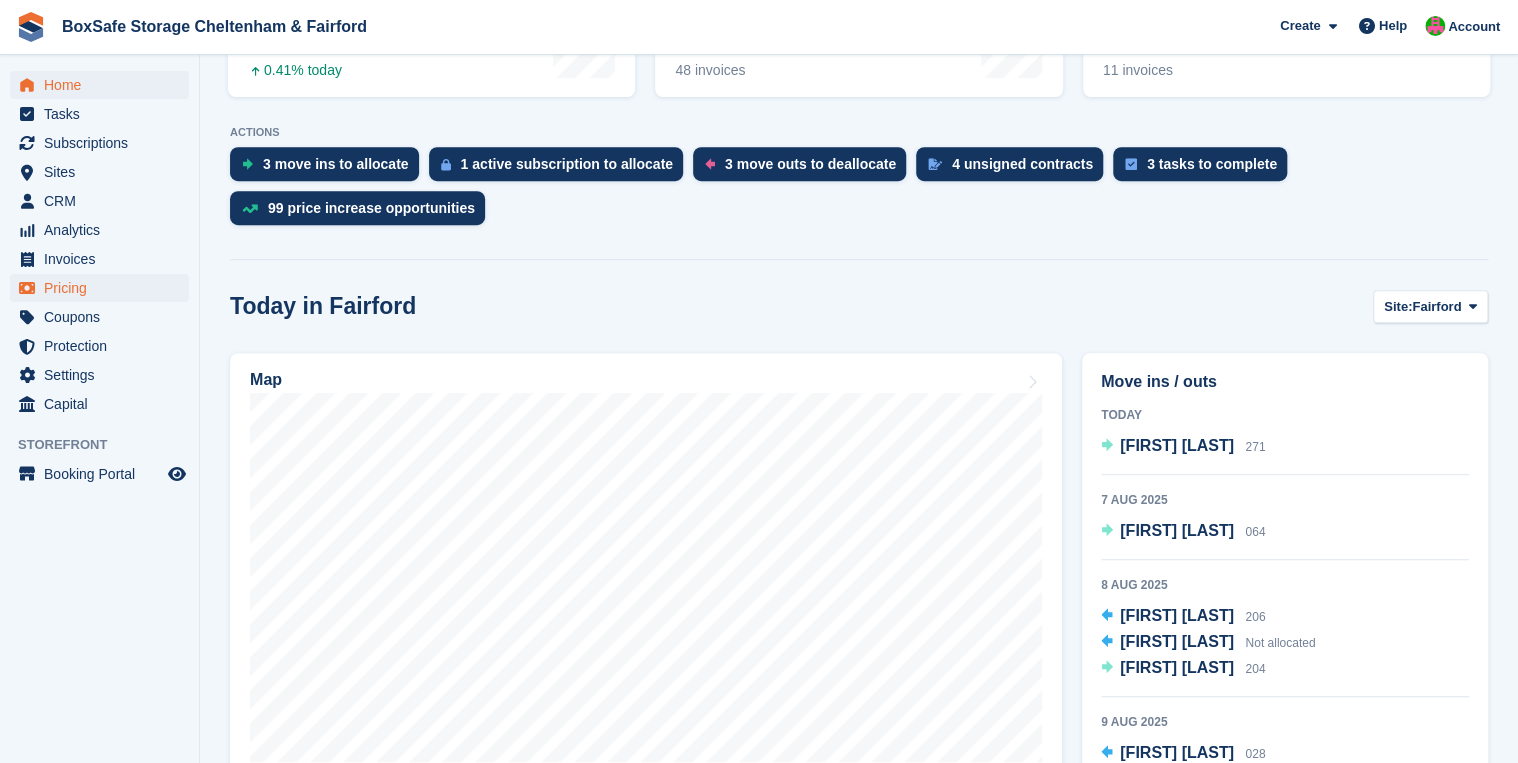 scroll, scrollTop: 438, scrollLeft: 0, axis: vertical 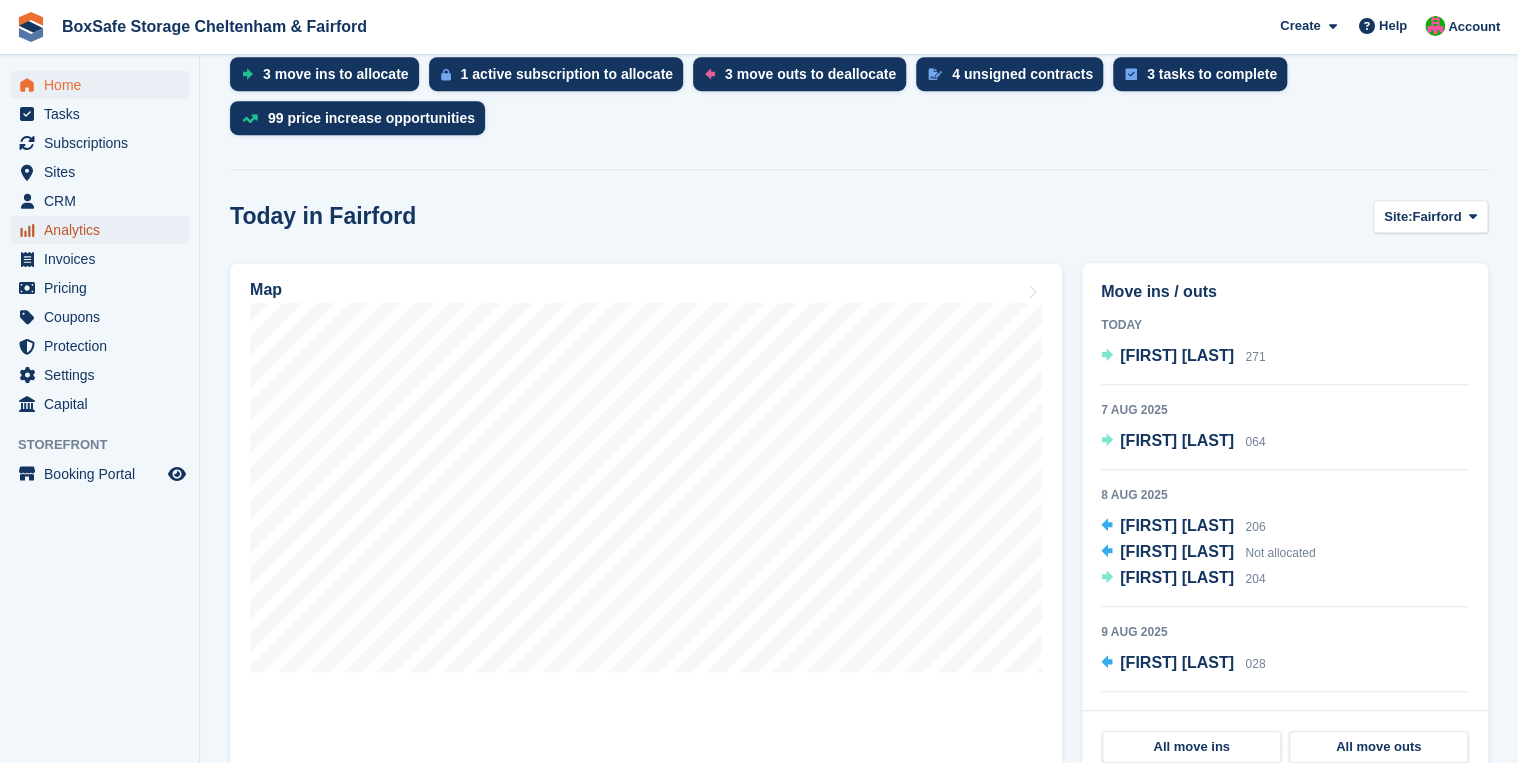 click on "Analytics" at bounding box center (104, 230) 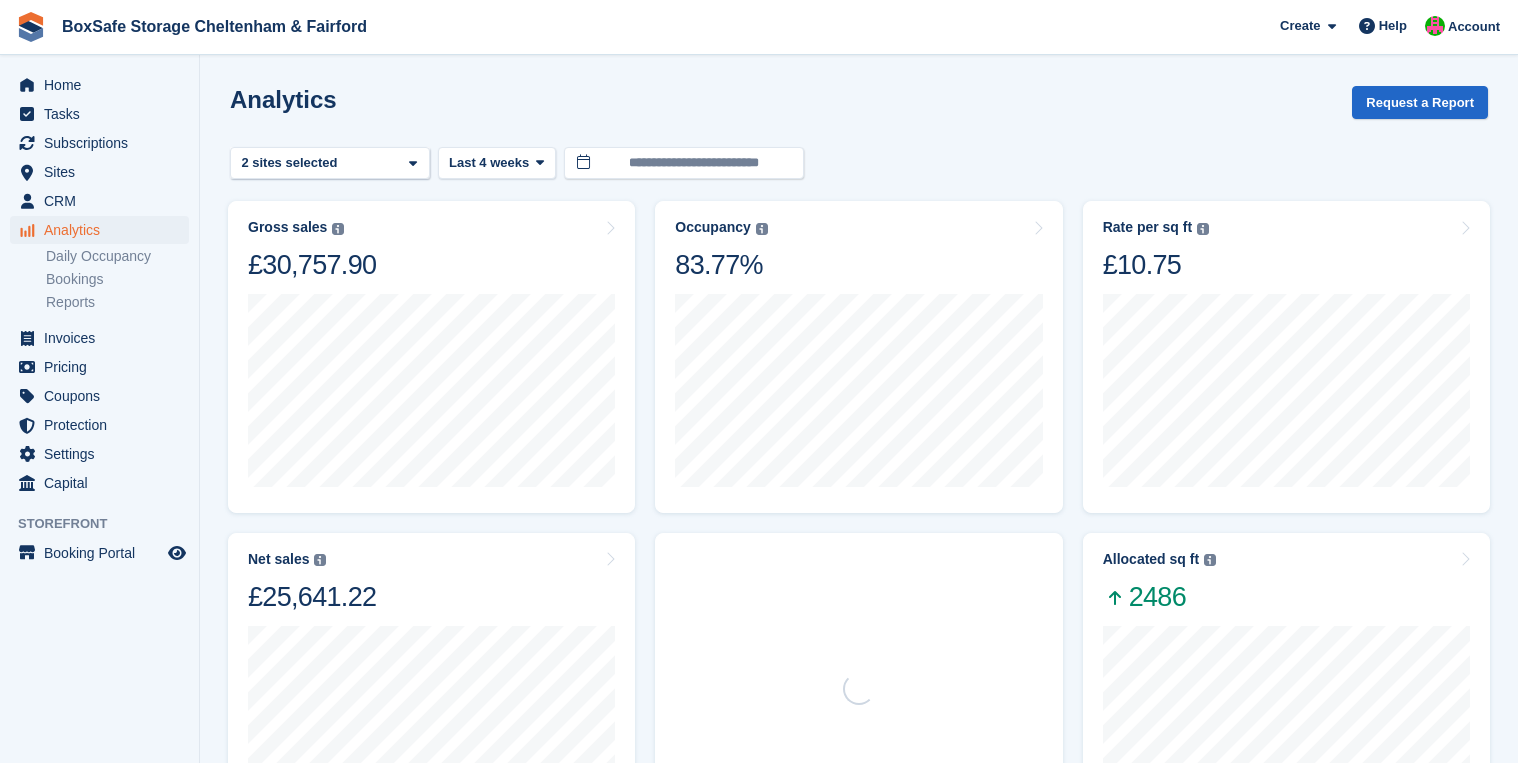 scroll, scrollTop: 0, scrollLeft: 0, axis: both 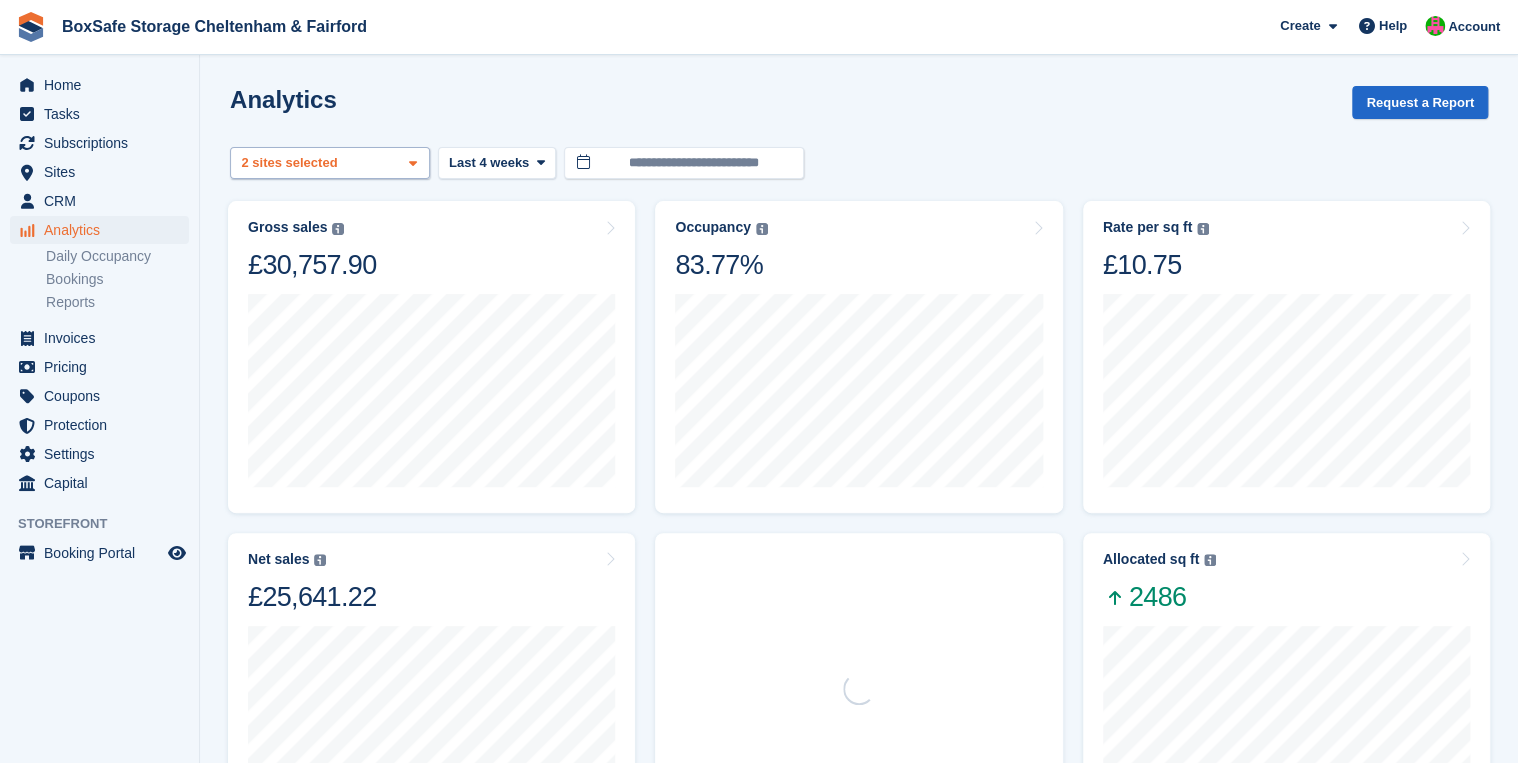 click on "Fairford  2 sites selected" at bounding box center [330, 163] 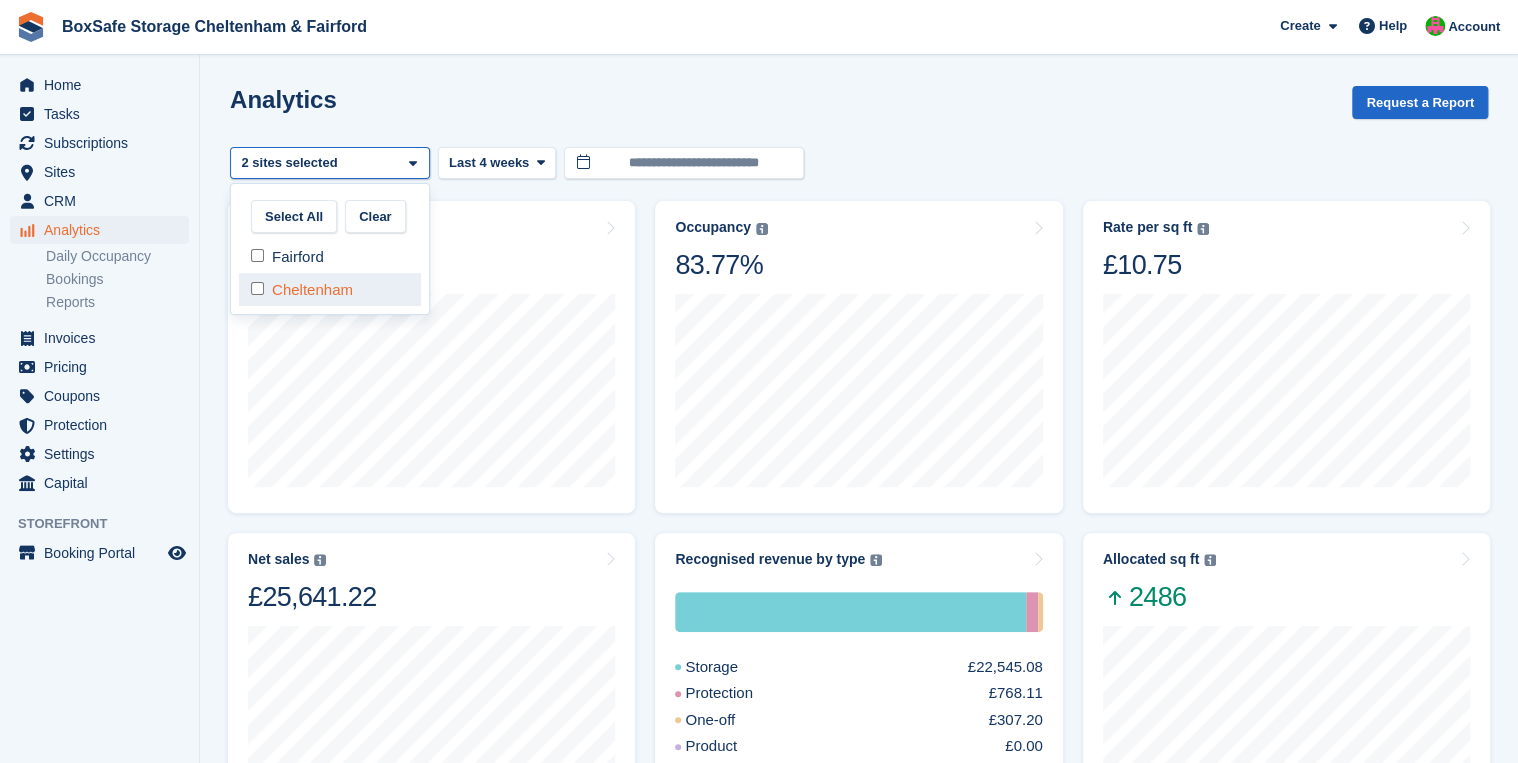 click on "Cheltenham" at bounding box center [330, 289] 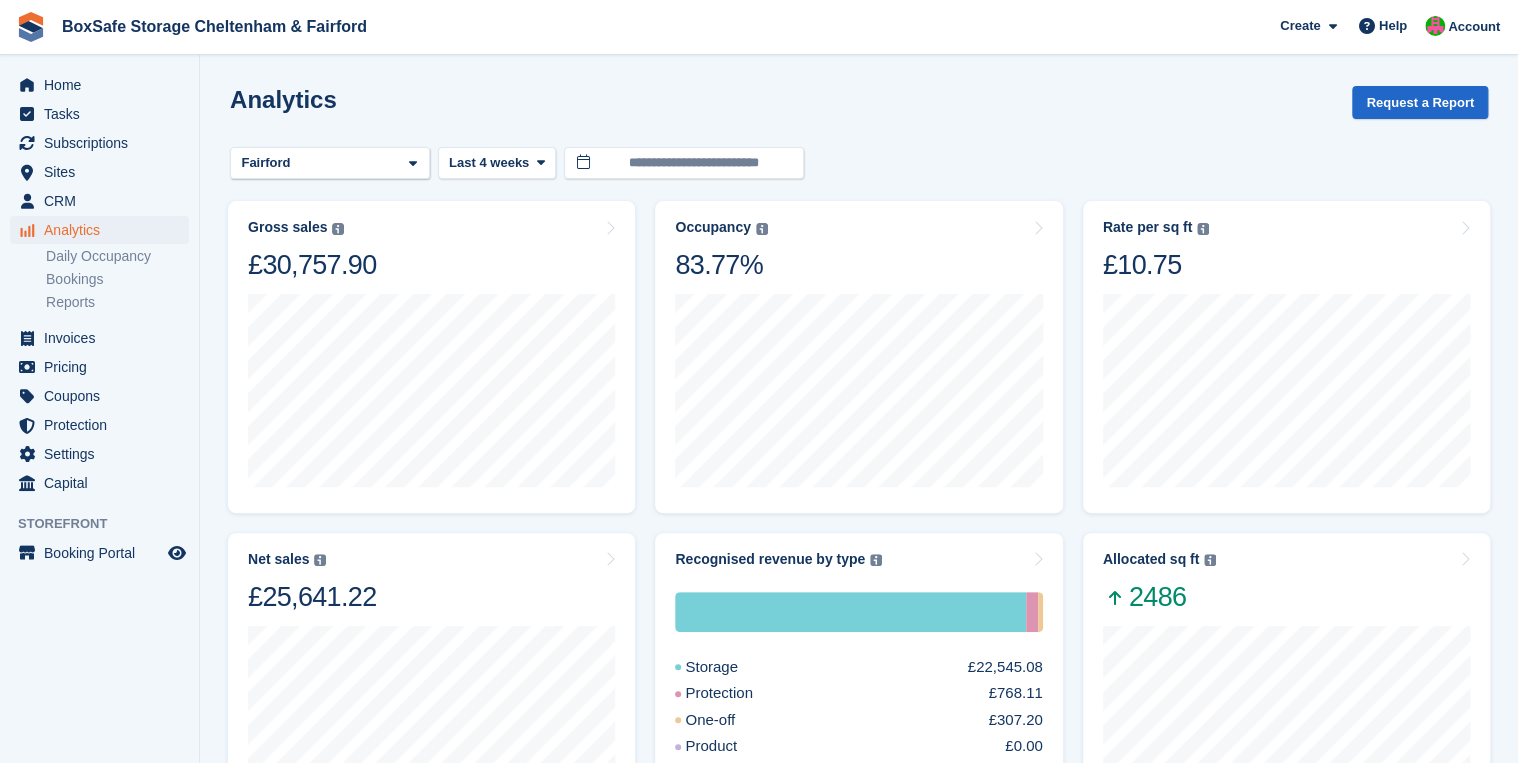 click on "Gross sales
The sum of all finalised invoices, after discount and including tax.  Learn more
£30,757.90" at bounding box center [431, 357] 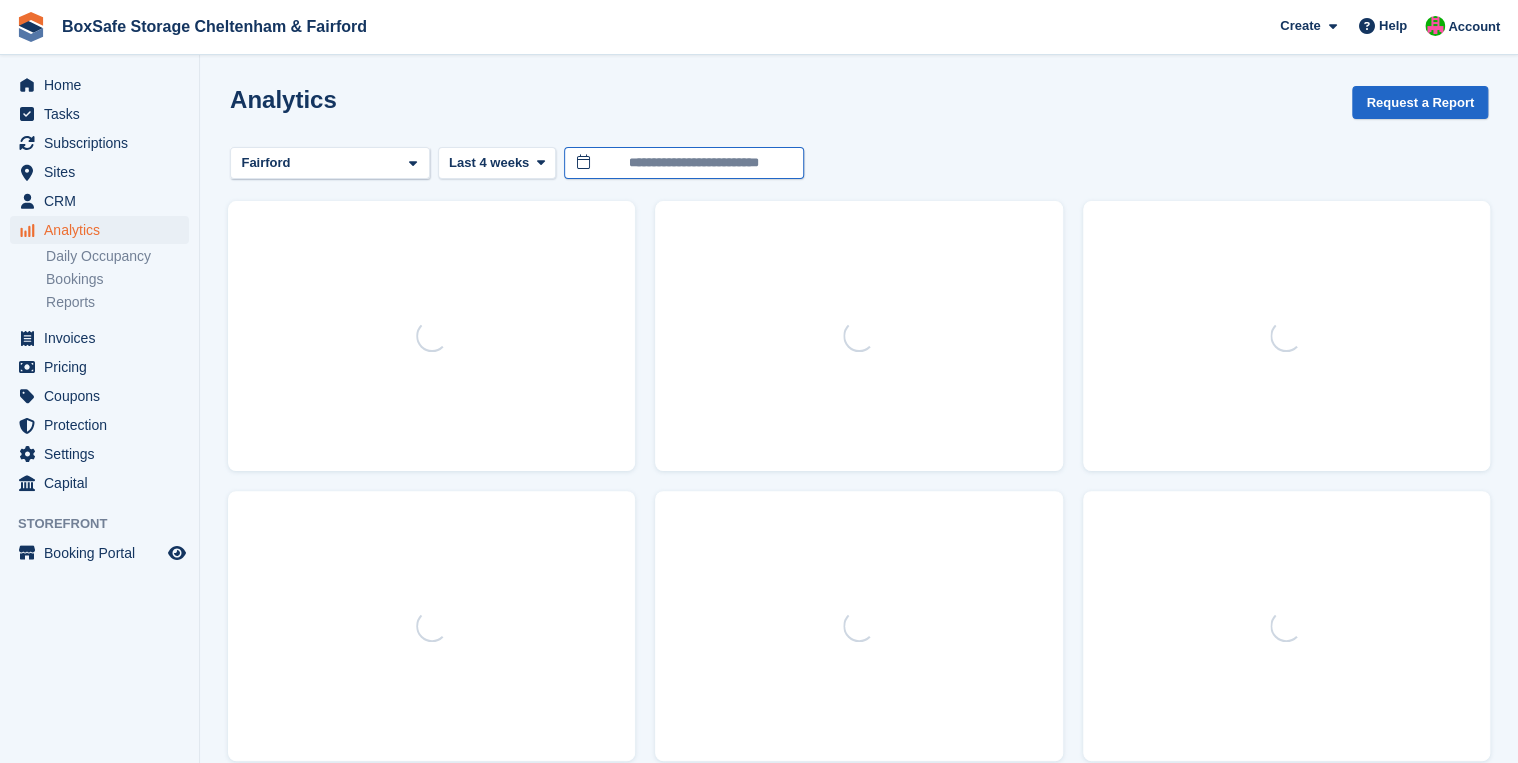 click on "**********" at bounding box center (684, 163) 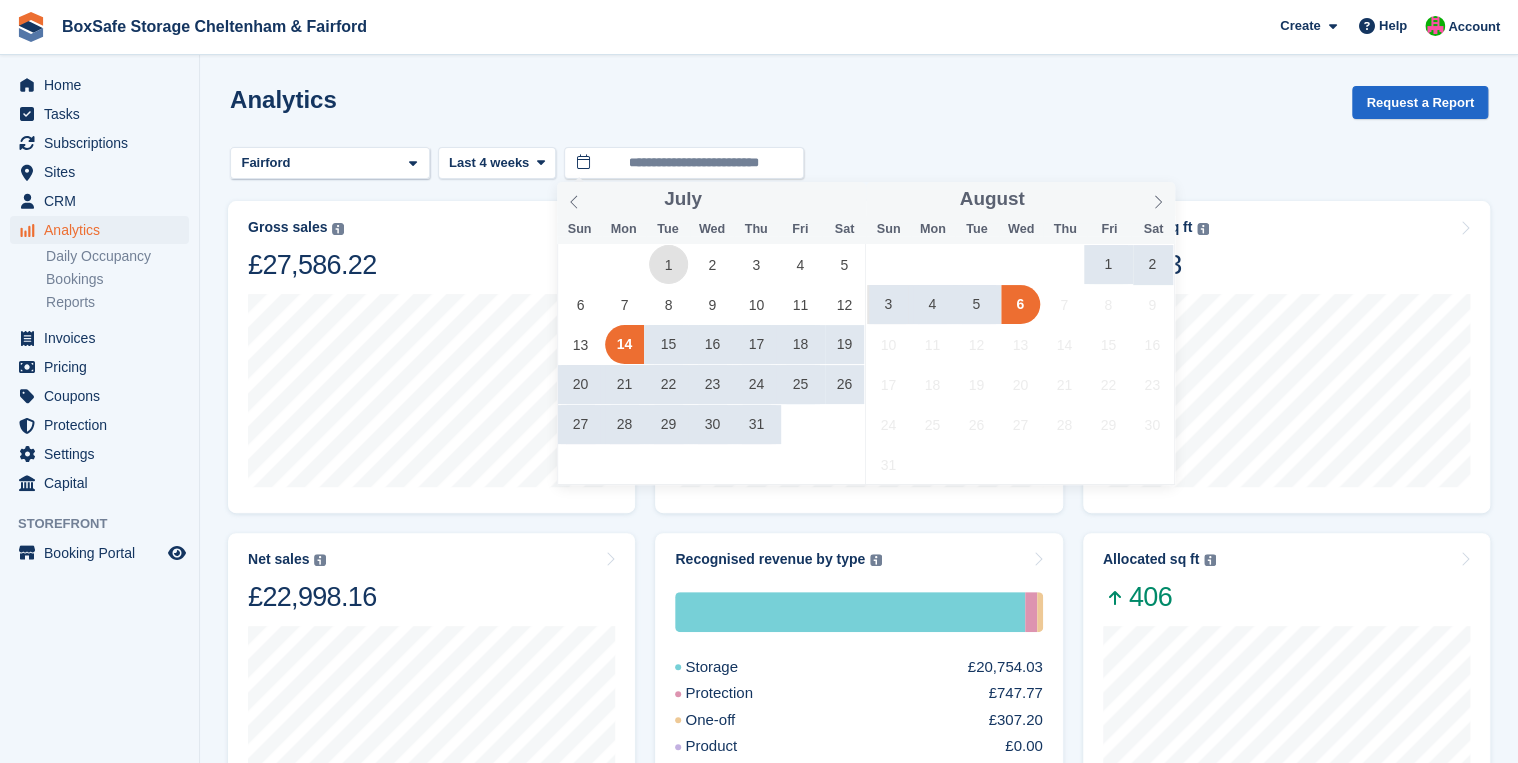 click on "1" at bounding box center (668, 264) 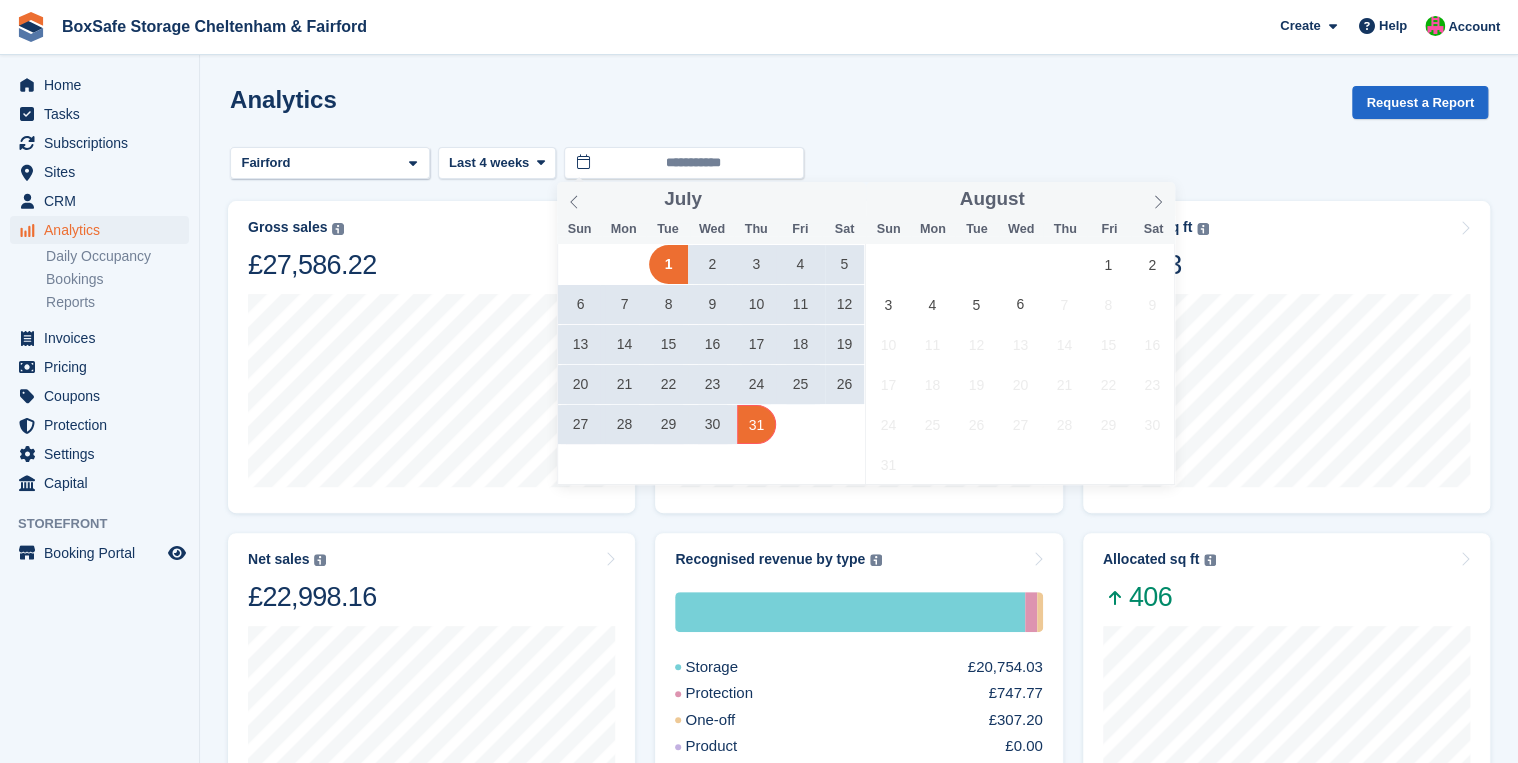 click on "31" at bounding box center [756, 424] 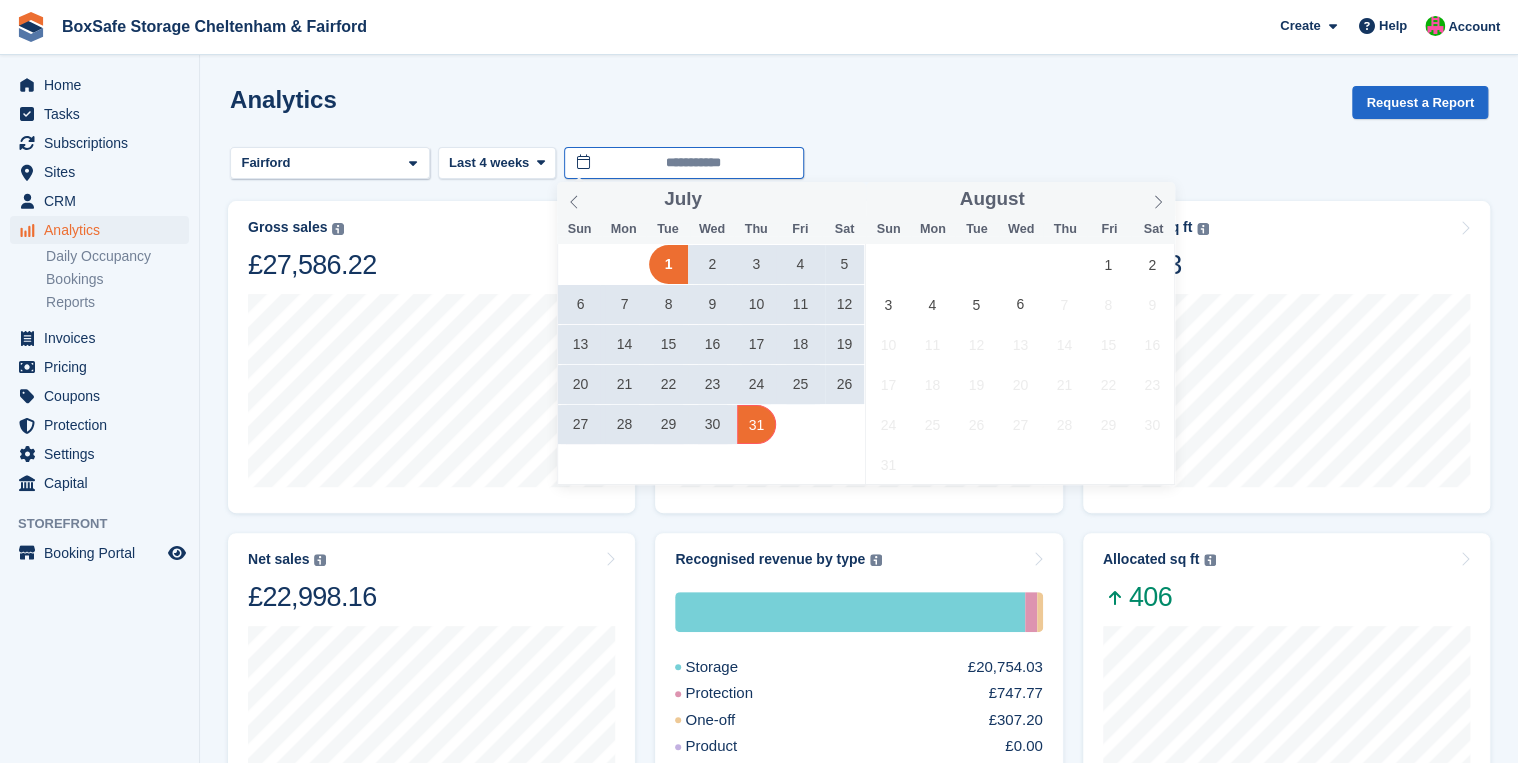 type on "**********" 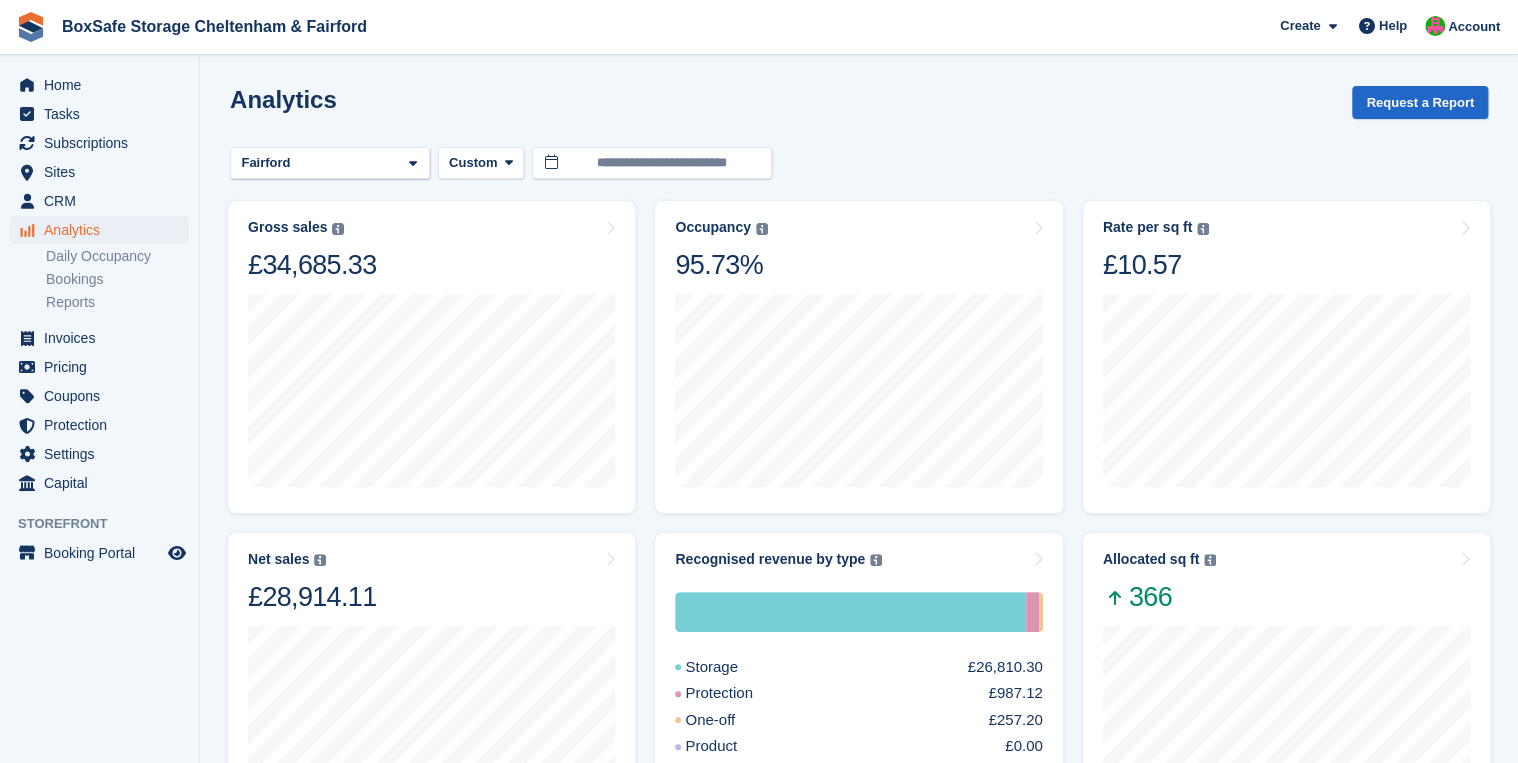 click on "**********" at bounding box center (859, 163) 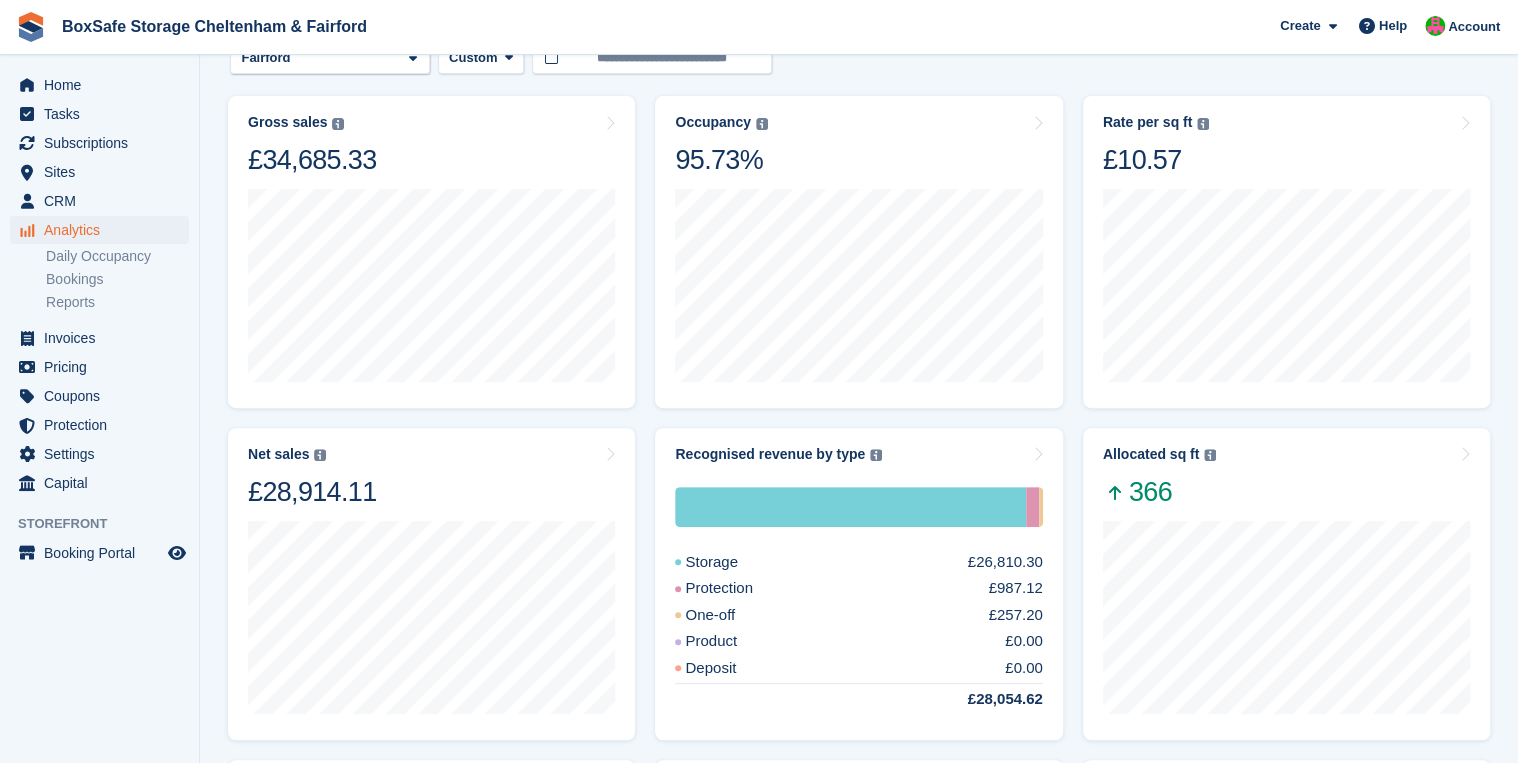 scroll, scrollTop: 0, scrollLeft: 0, axis: both 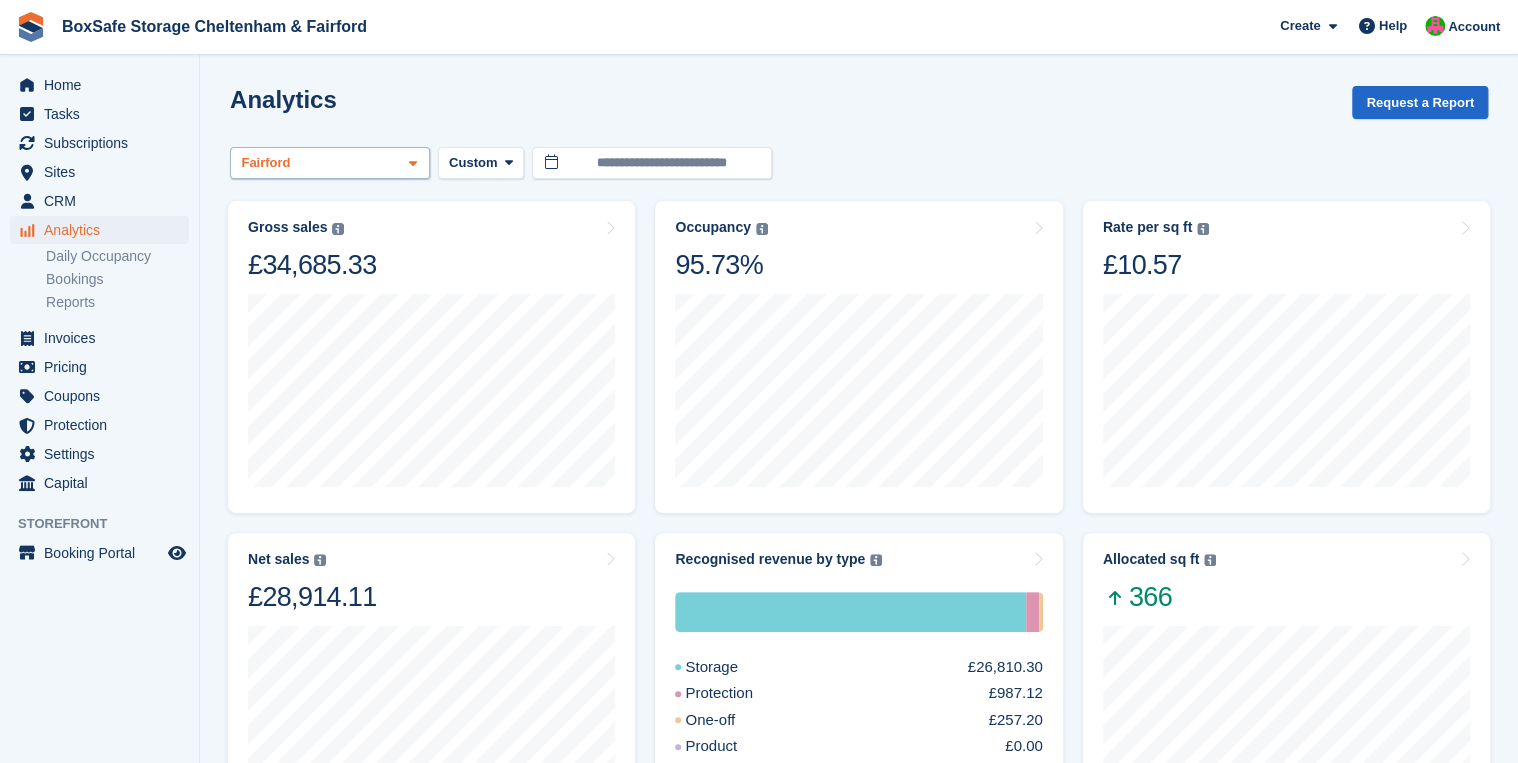 click at bounding box center (413, 163) 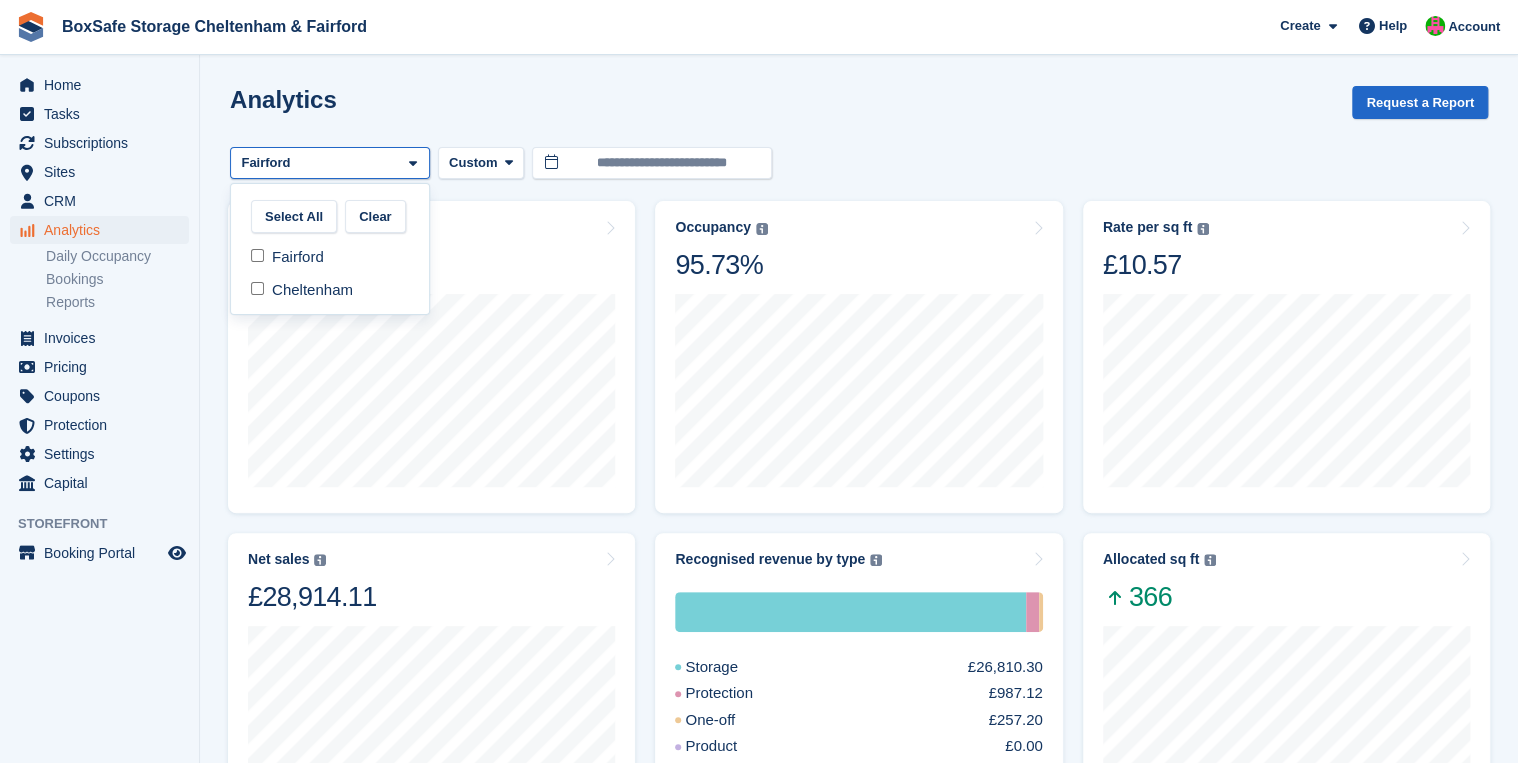 click on "Analytics
Request a Report" at bounding box center [859, 114] 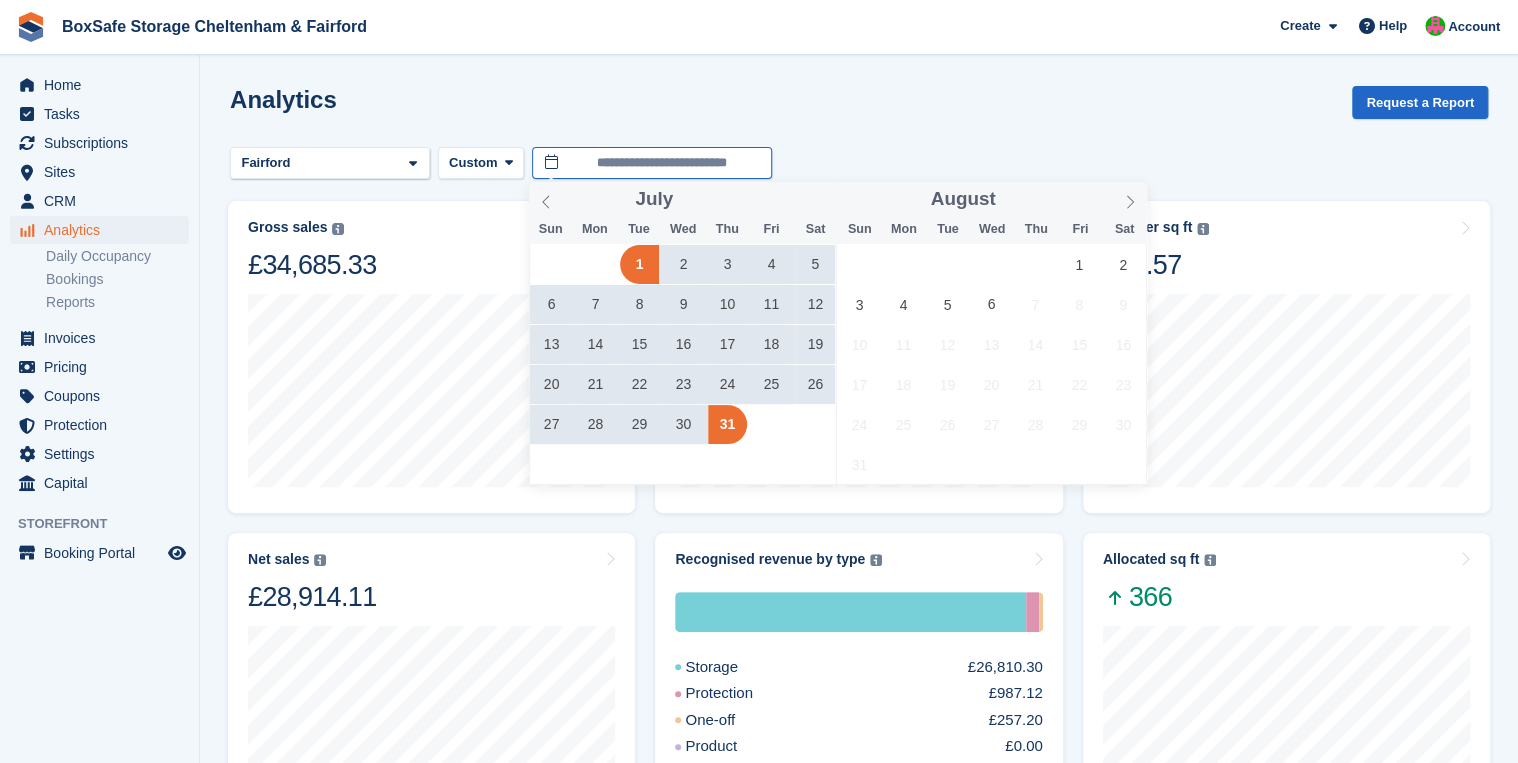 click on "**********" at bounding box center (652, 163) 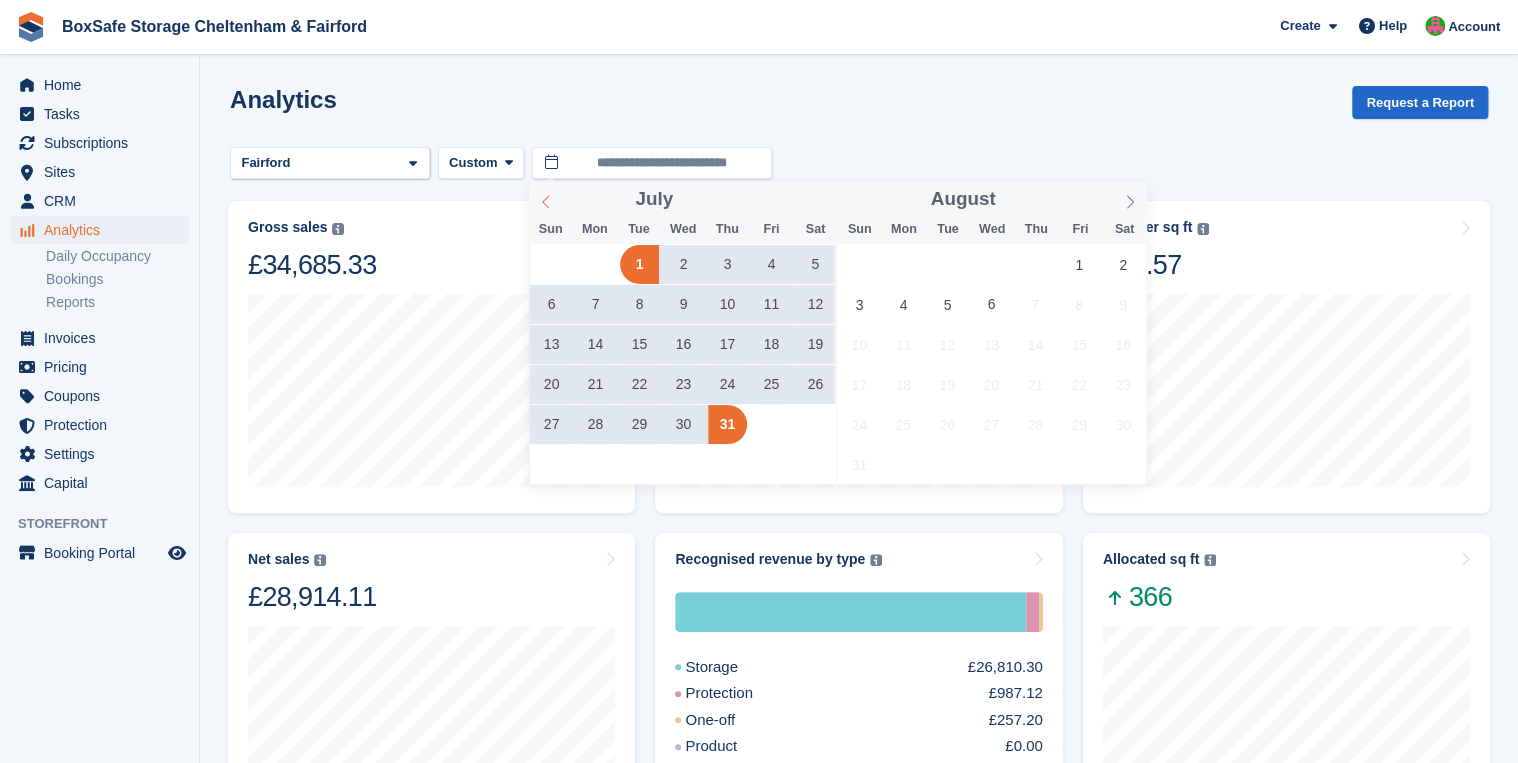 click 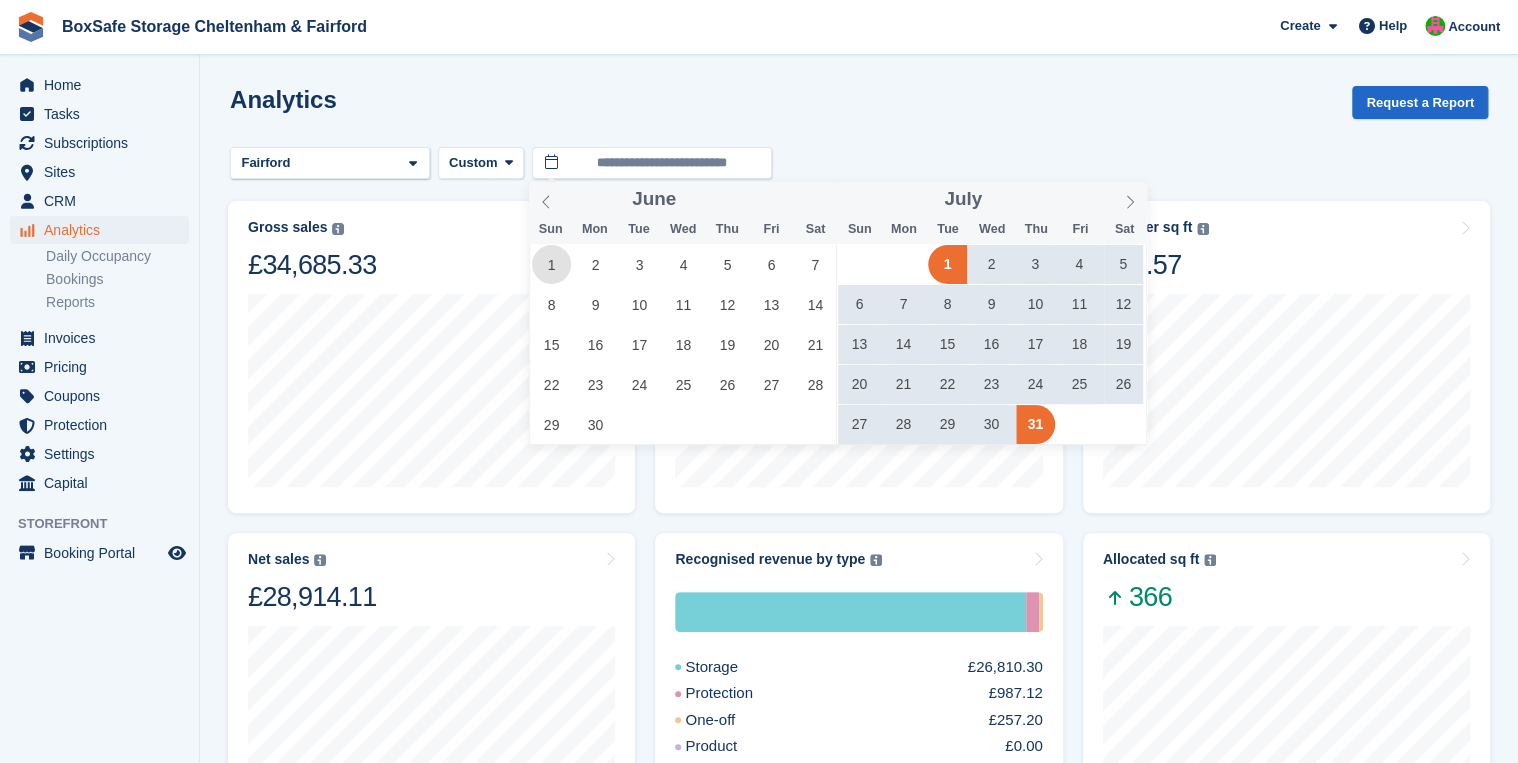 click on "1" at bounding box center [551, 264] 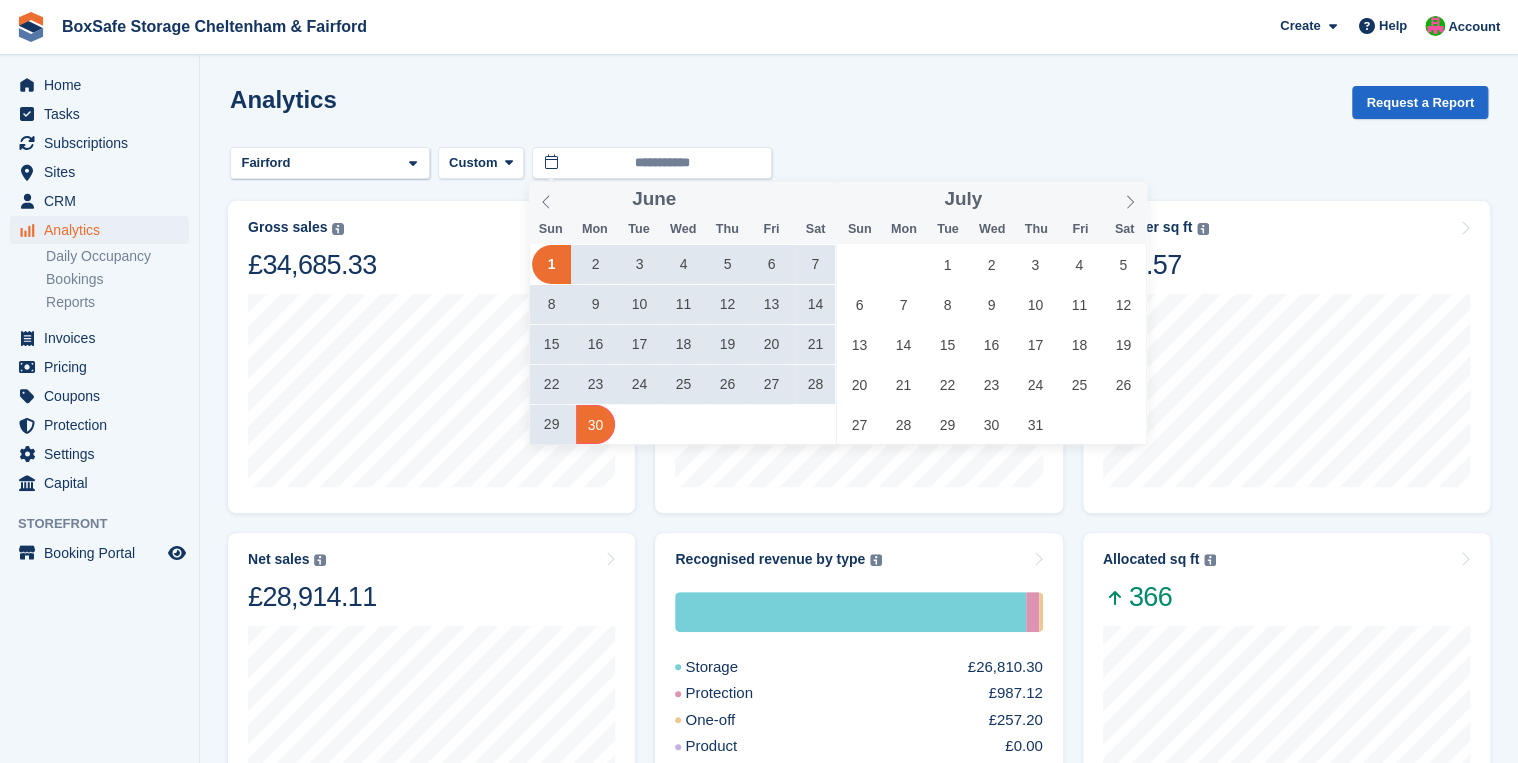 click on "30" at bounding box center [595, 424] 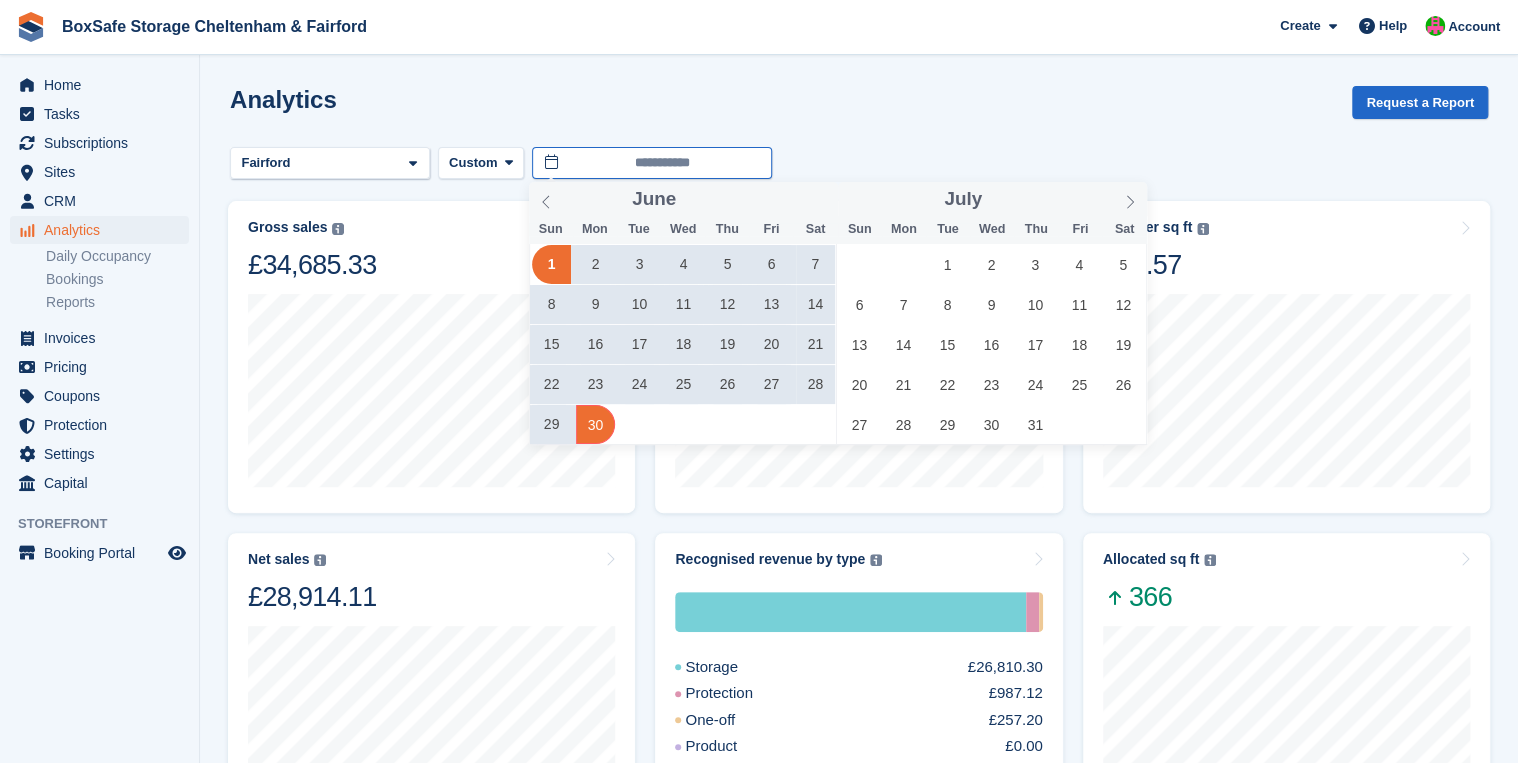 type on "**********" 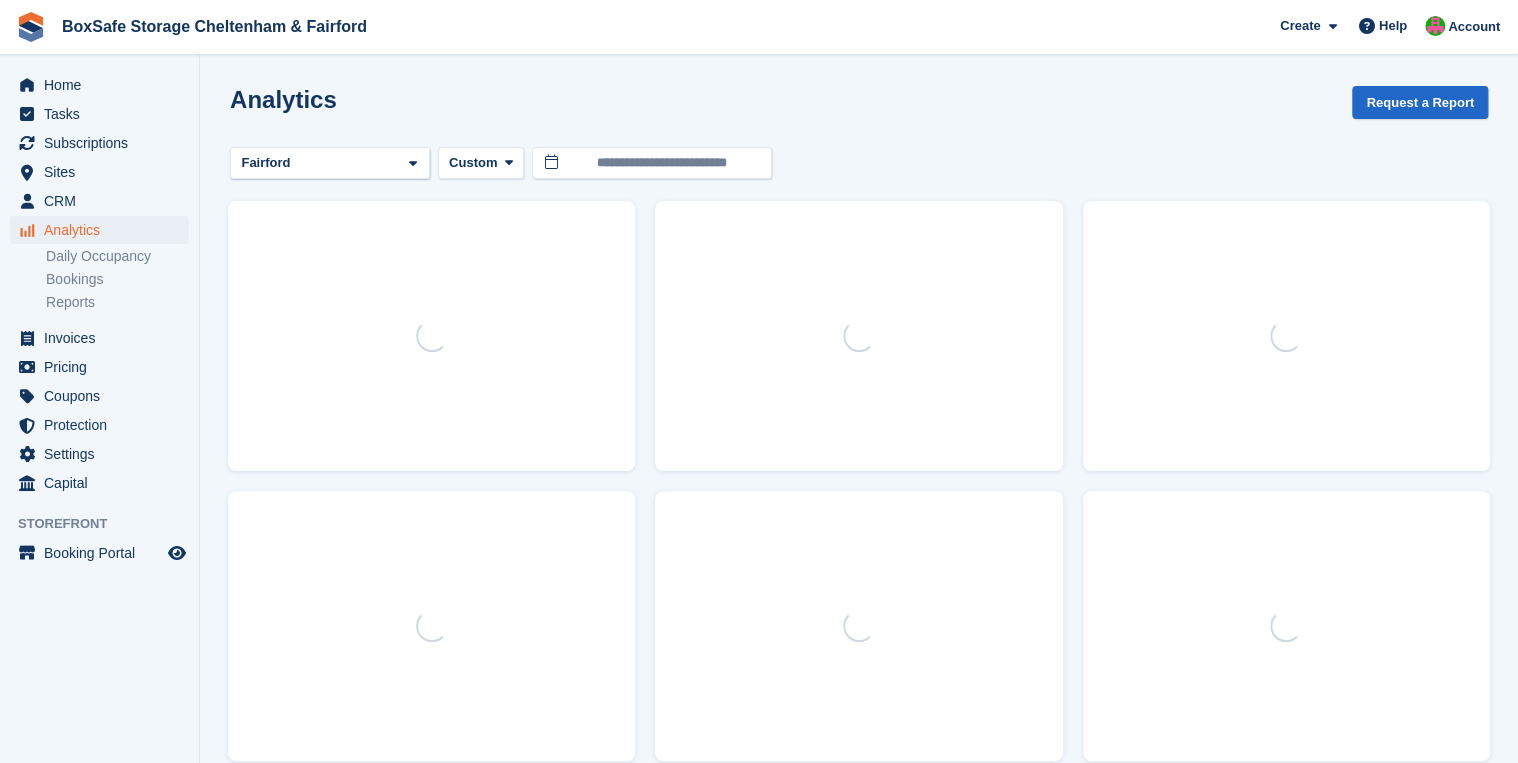 click on "**********" at bounding box center [859, 163] 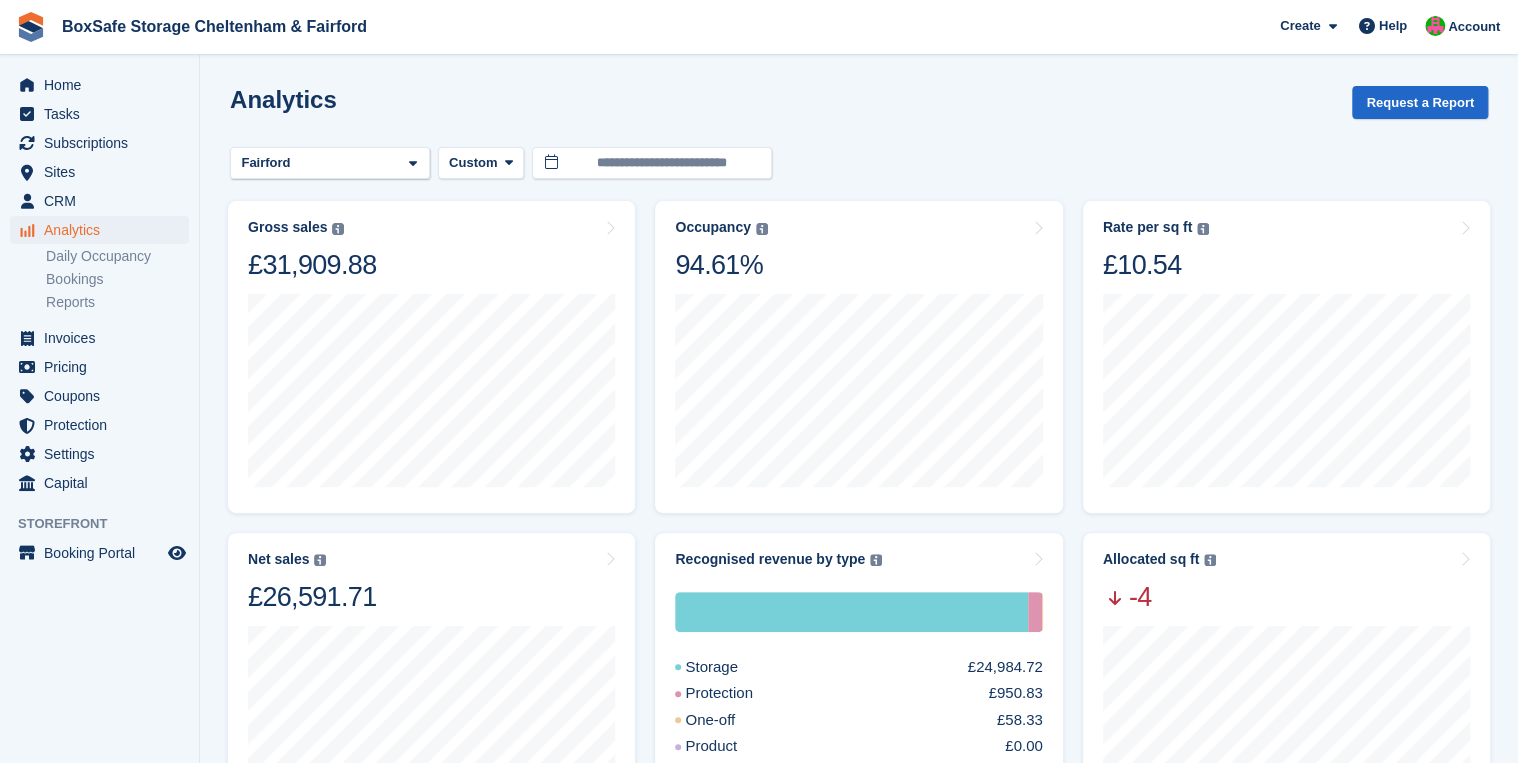scroll, scrollTop: 0, scrollLeft: 0, axis: both 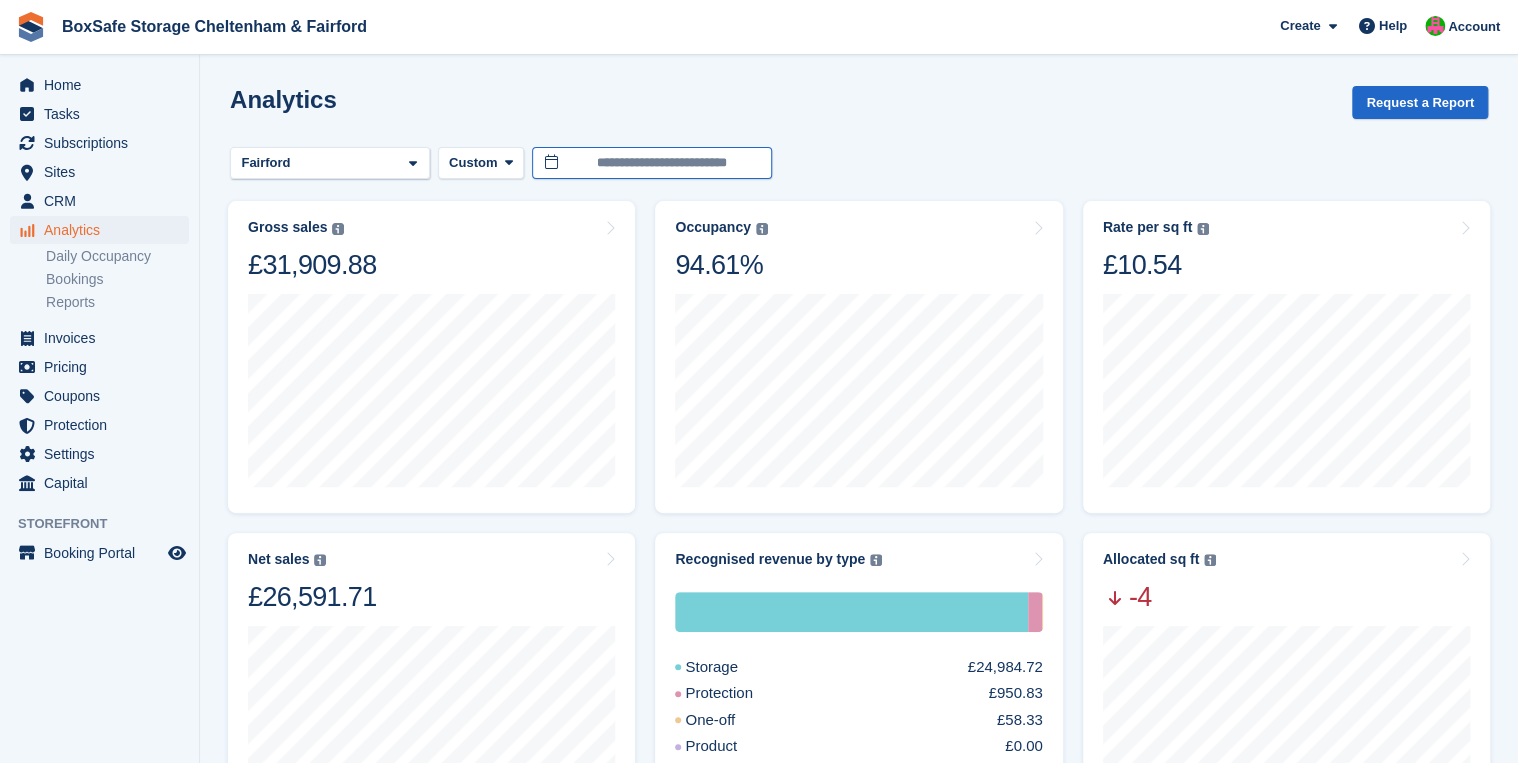 click on "**********" at bounding box center [652, 163] 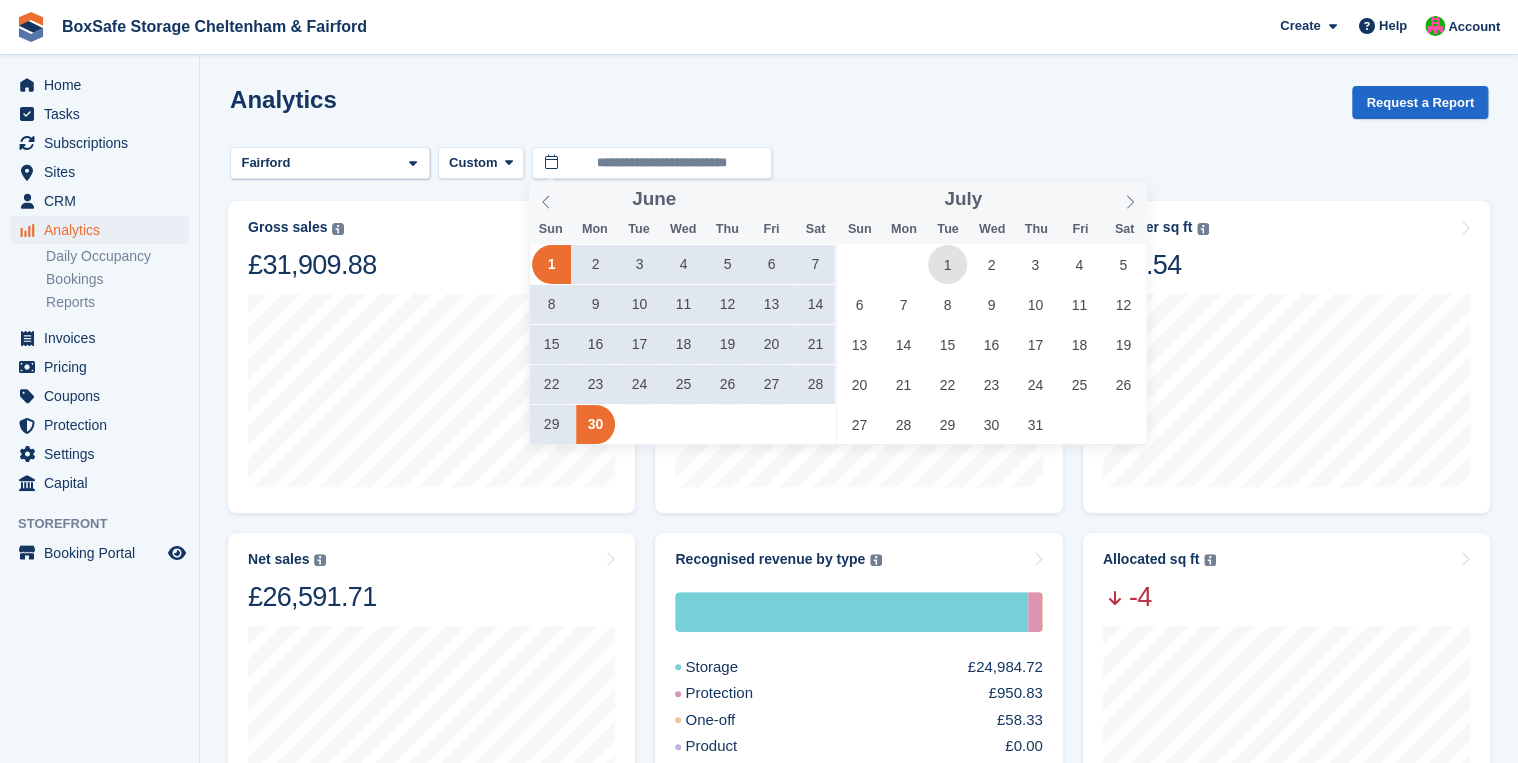 click on "1" at bounding box center [947, 264] 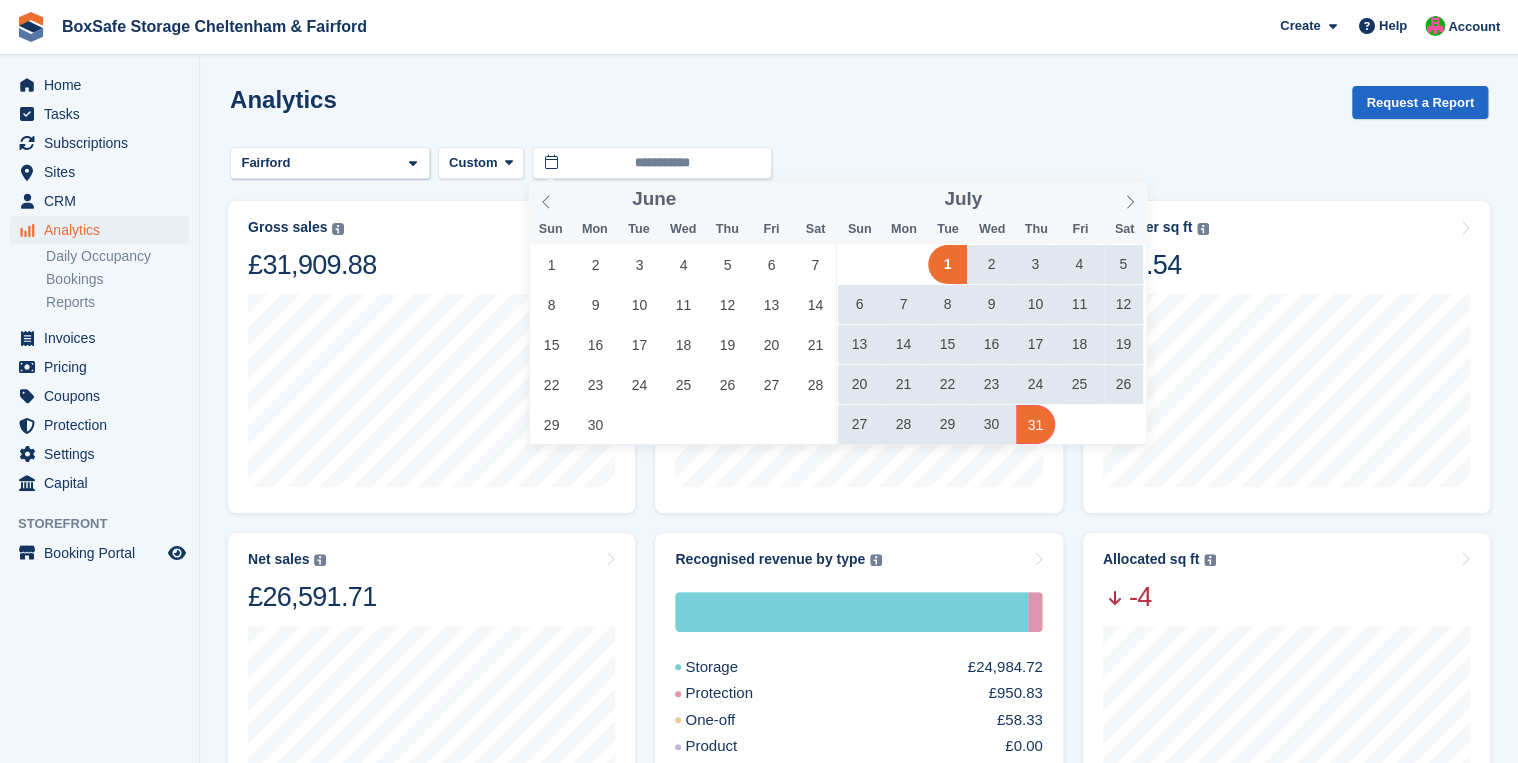 click on "31" at bounding box center [1035, 424] 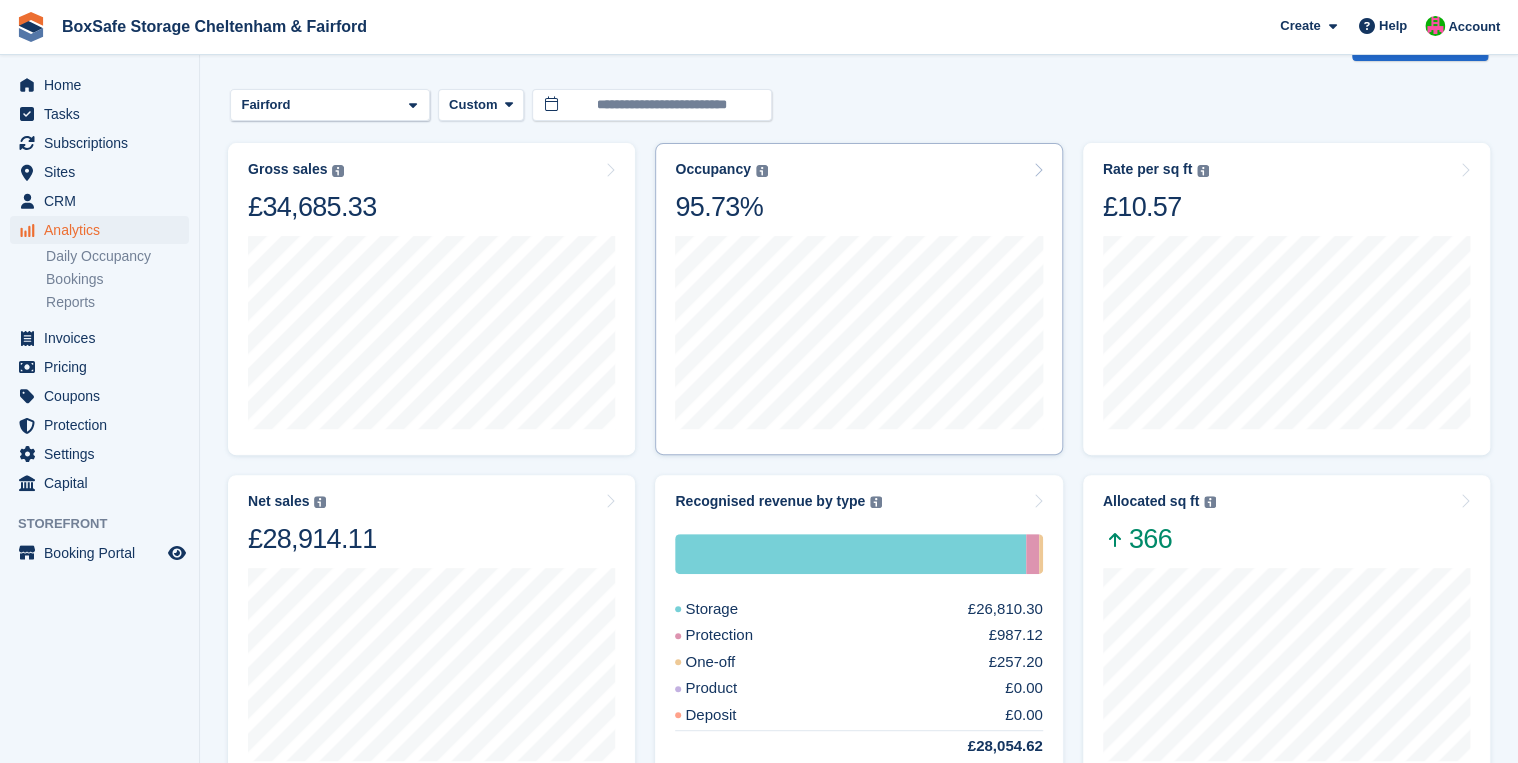 scroll, scrollTop: 160, scrollLeft: 0, axis: vertical 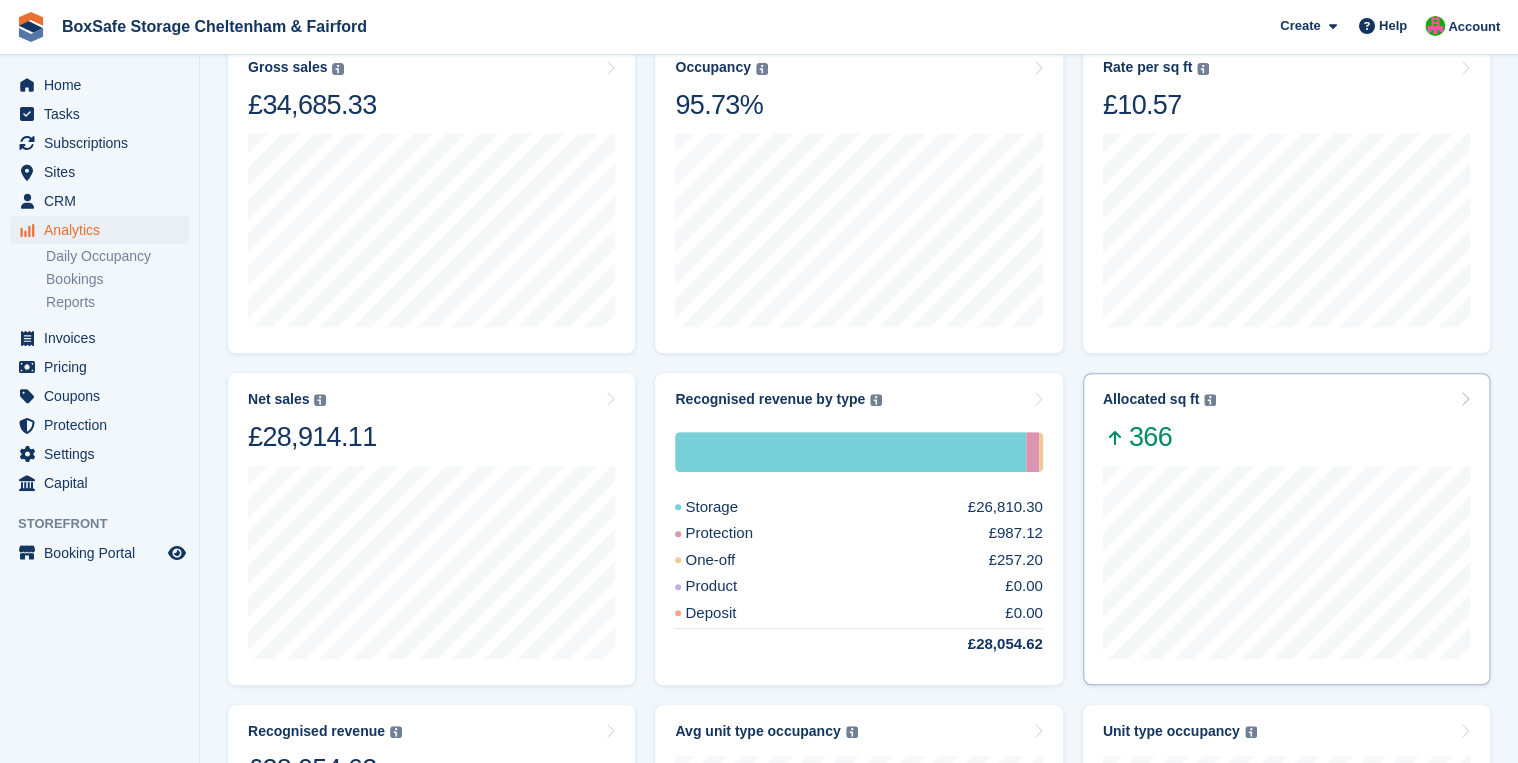 click on "Allocated sq ft
The total change in allocated area from the beginning to the end of the selected period. Reserved units are not included in the data until they move to occupied on their move in day. If unit access is granted early, it is included from that date.
366" at bounding box center (1286, 422) 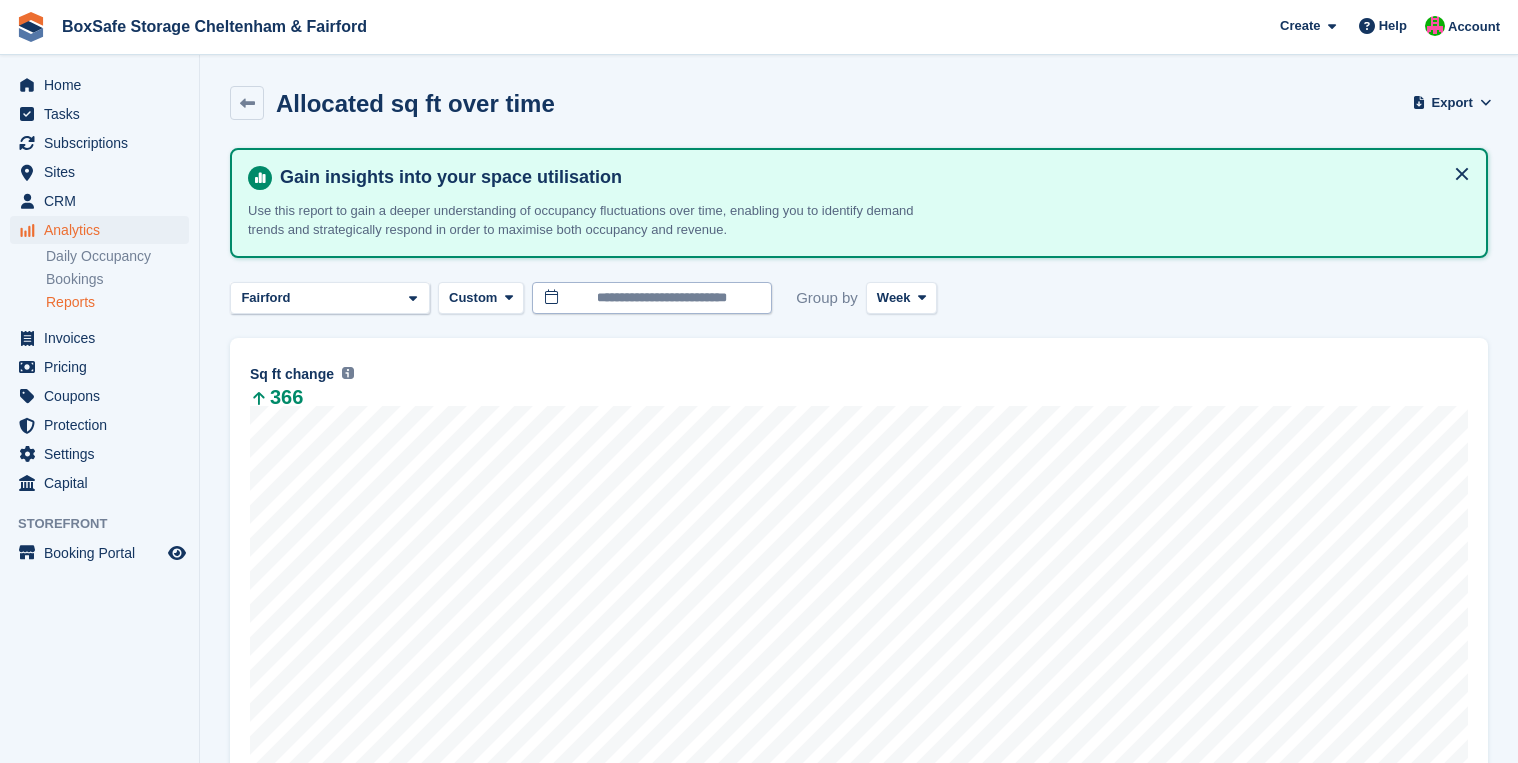 scroll, scrollTop: 0, scrollLeft: 0, axis: both 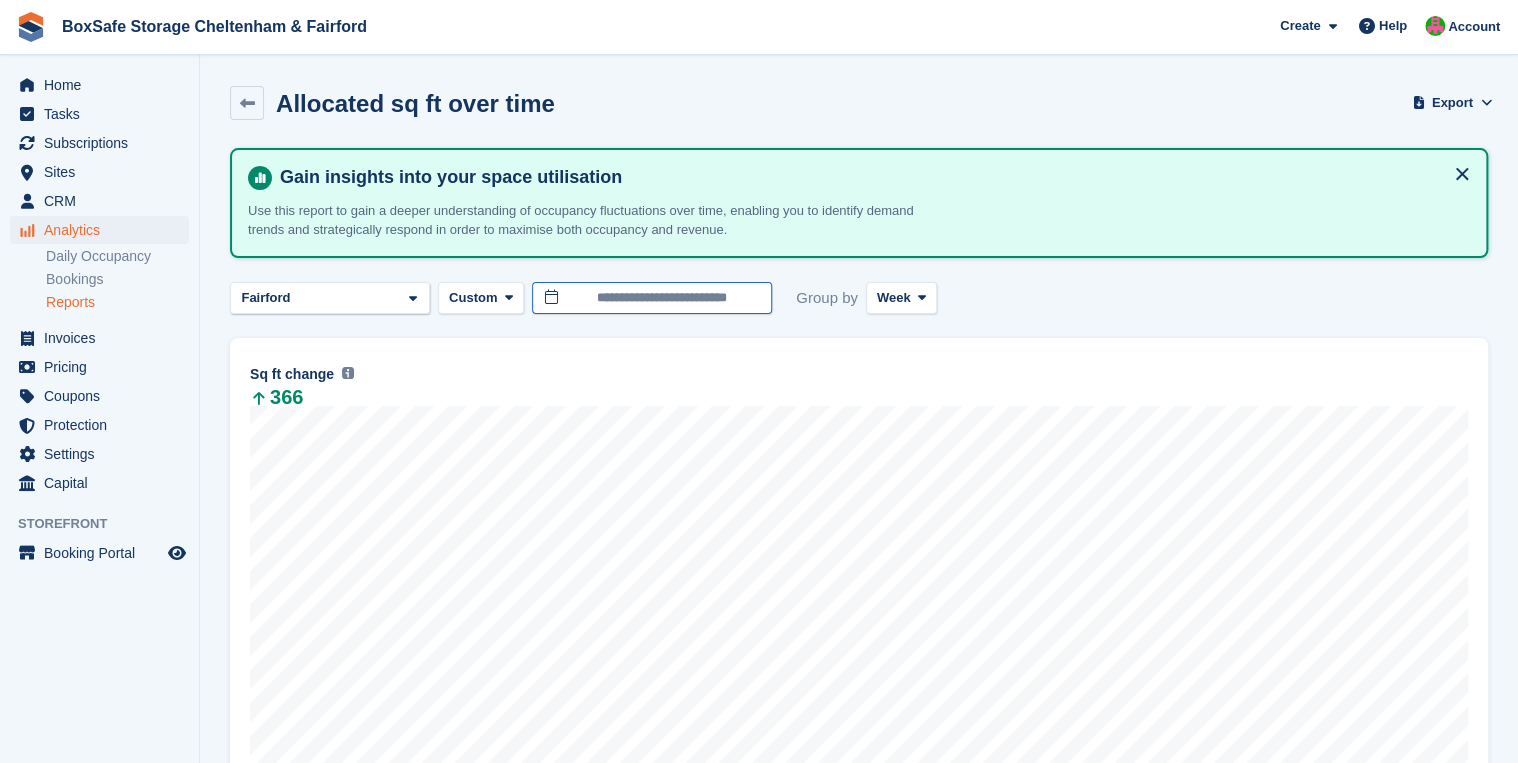 click on "**********" at bounding box center [652, 298] 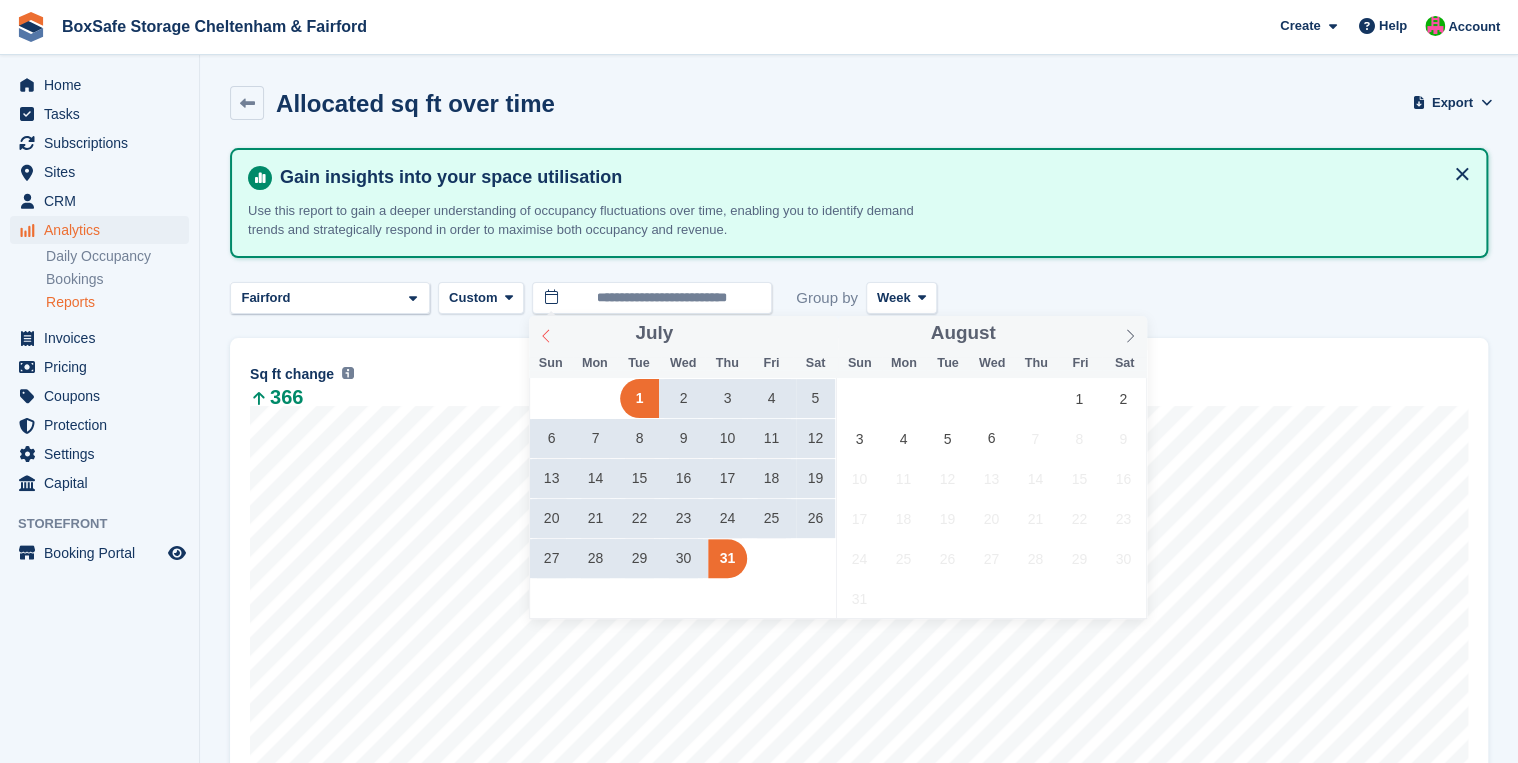 click at bounding box center [546, 333] 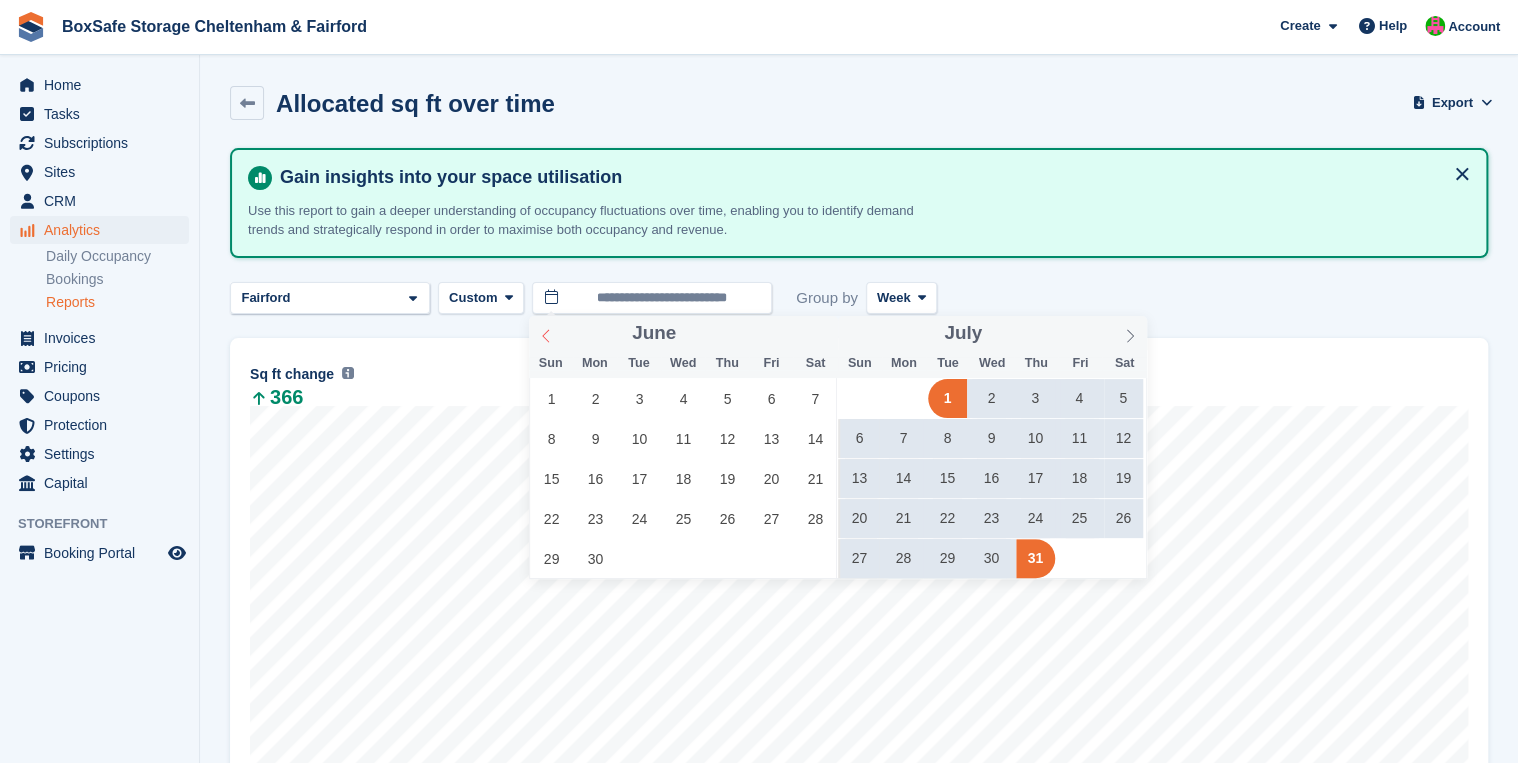 click at bounding box center [546, 333] 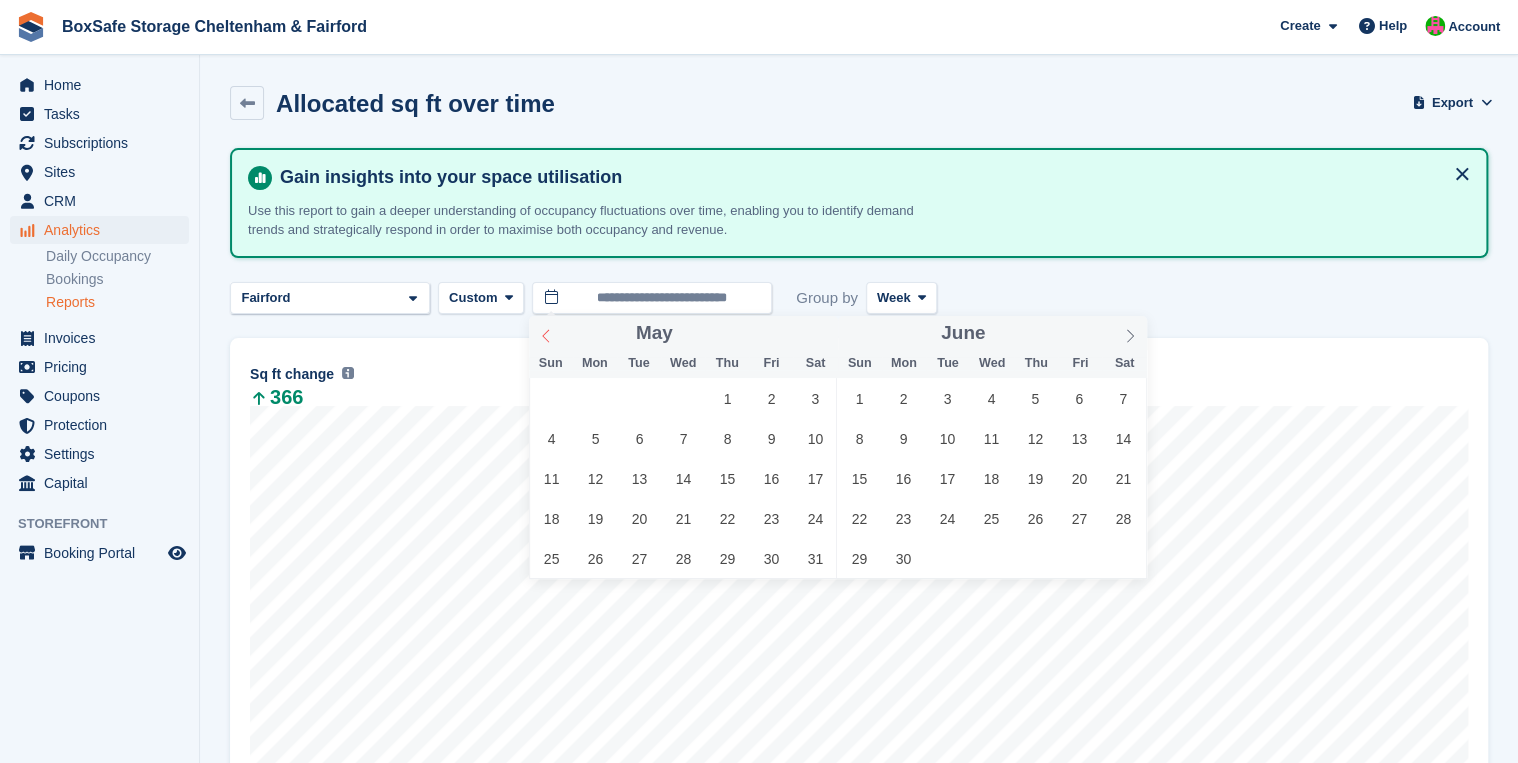 click at bounding box center [546, 333] 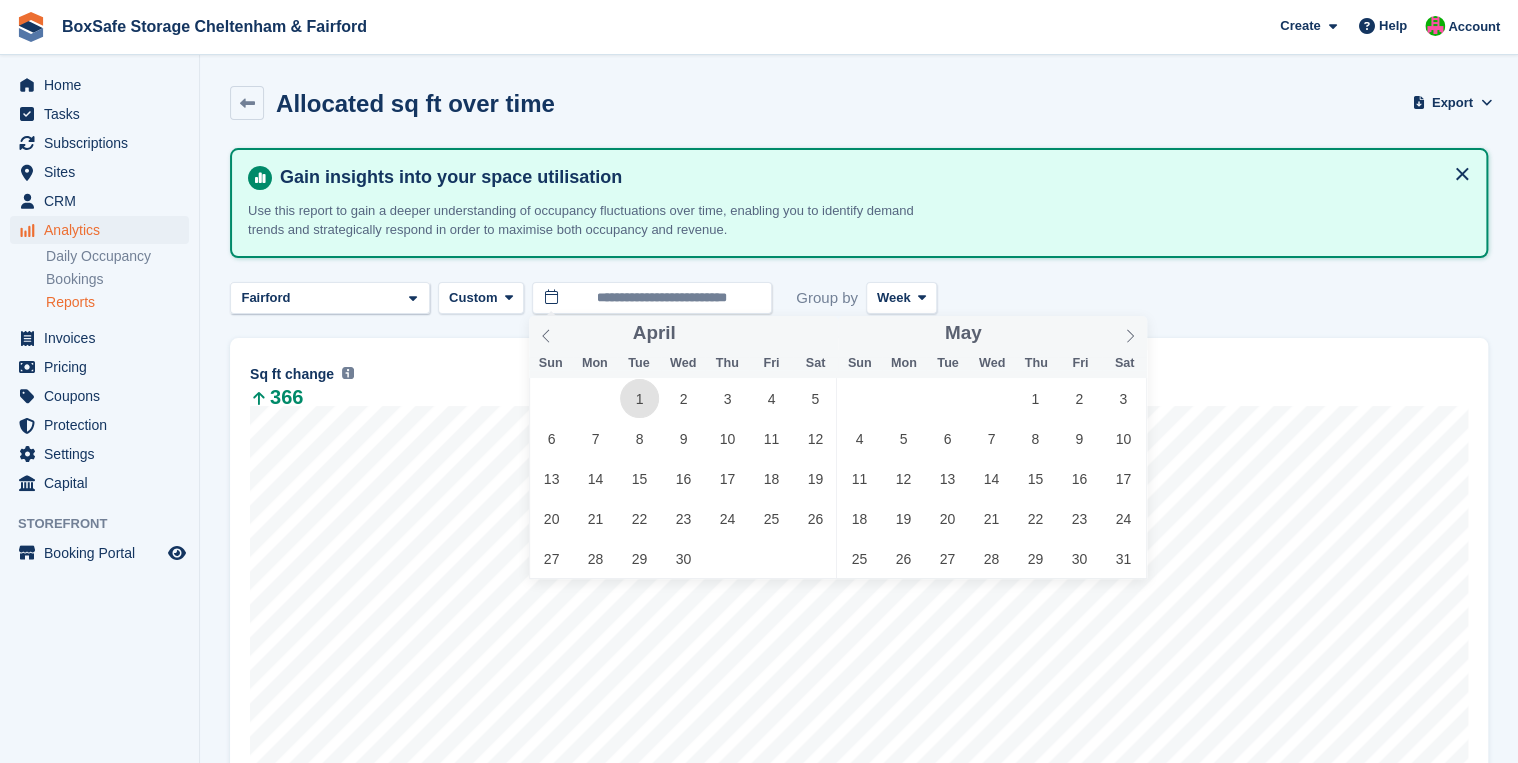click on "1" at bounding box center [639, 398] 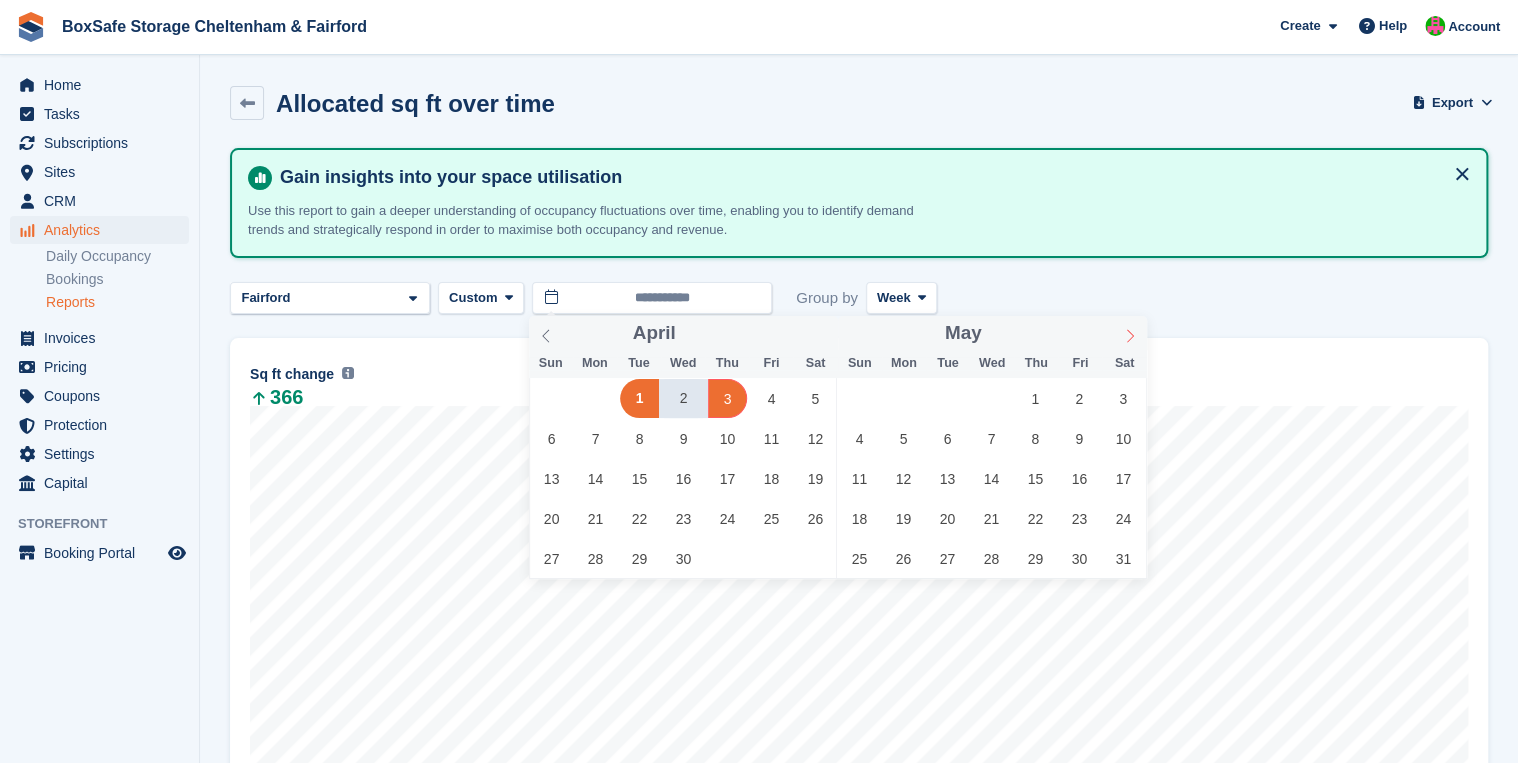 click 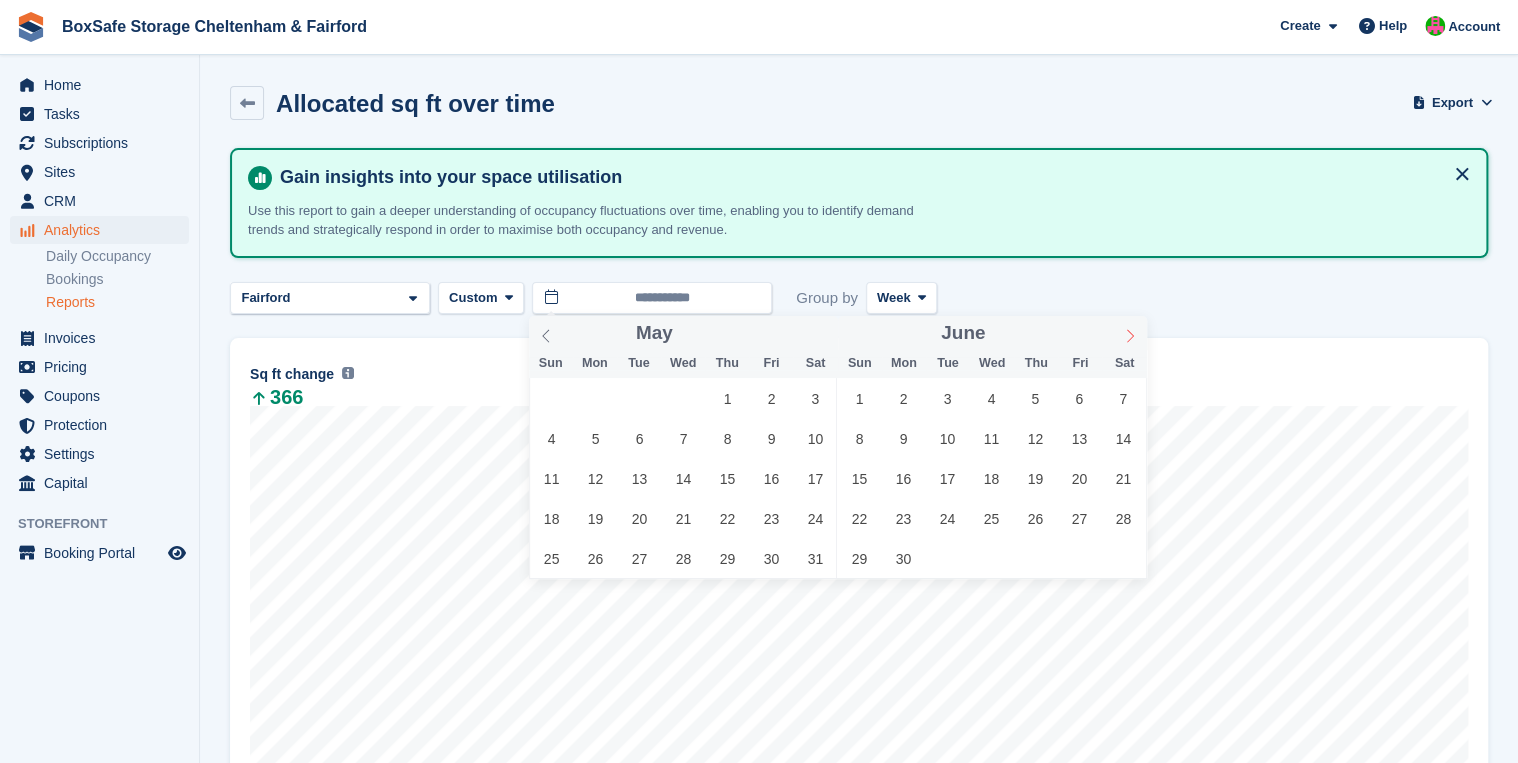 click 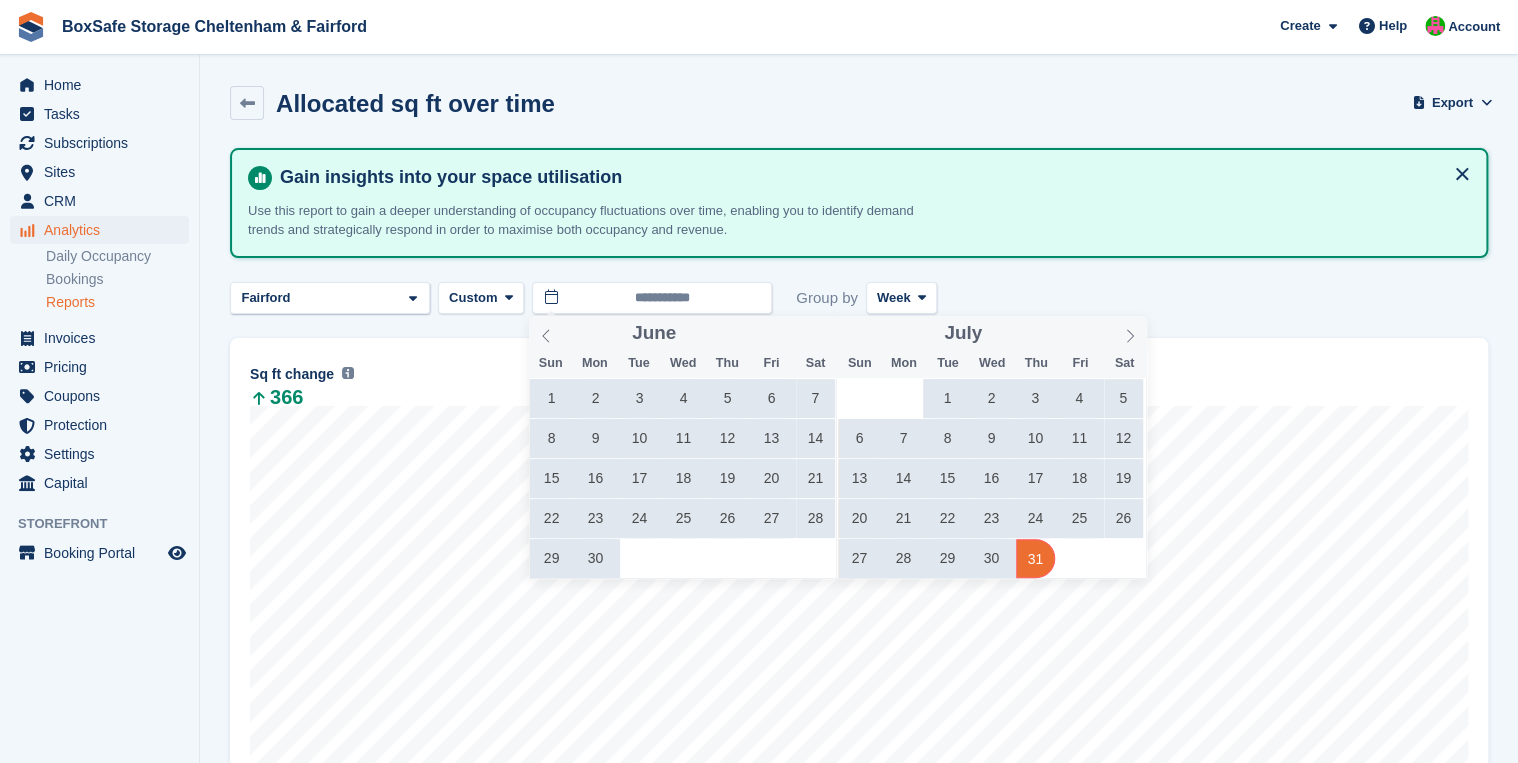 click on "31" at bounding box center (1035, 558) 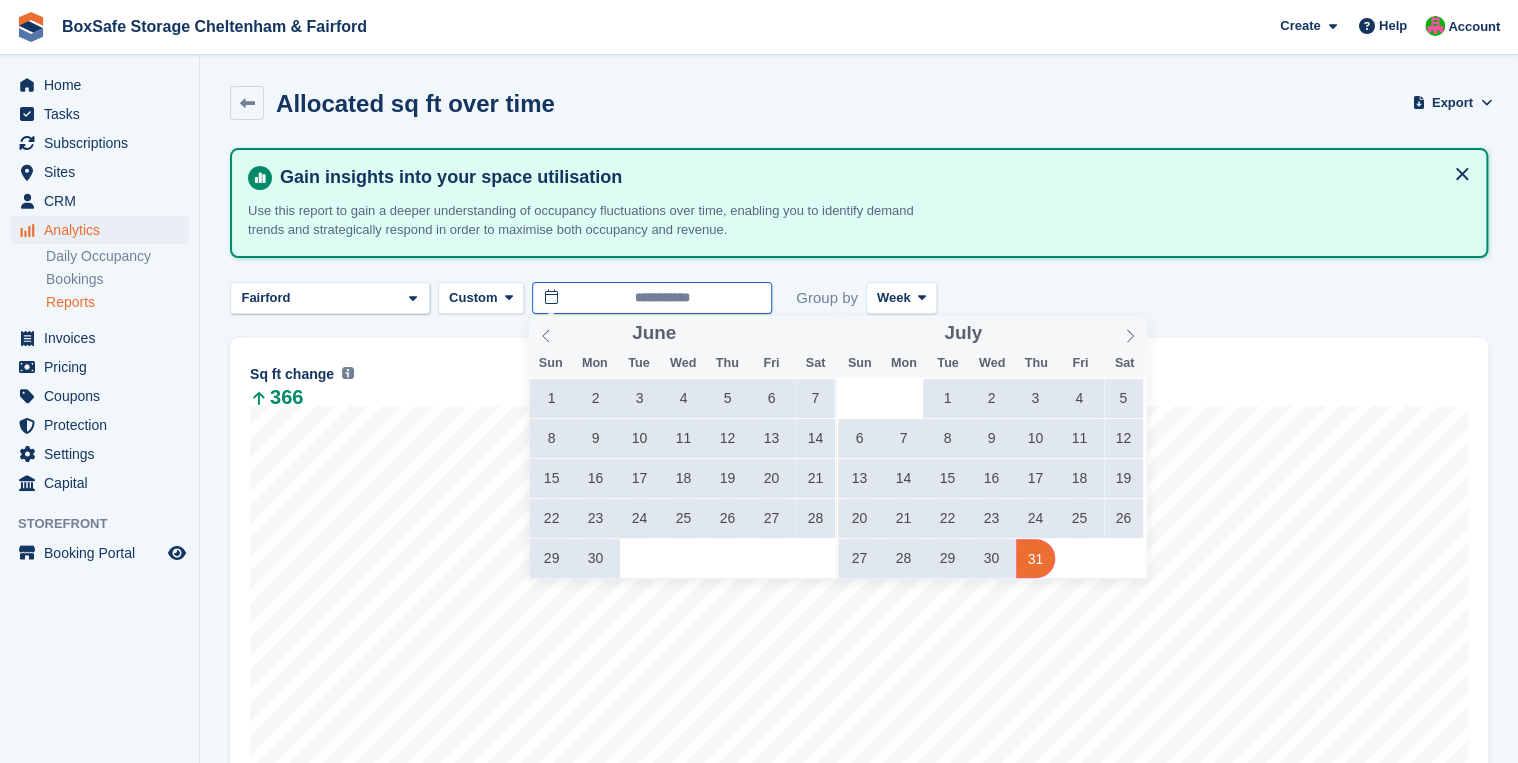 type on "**********" 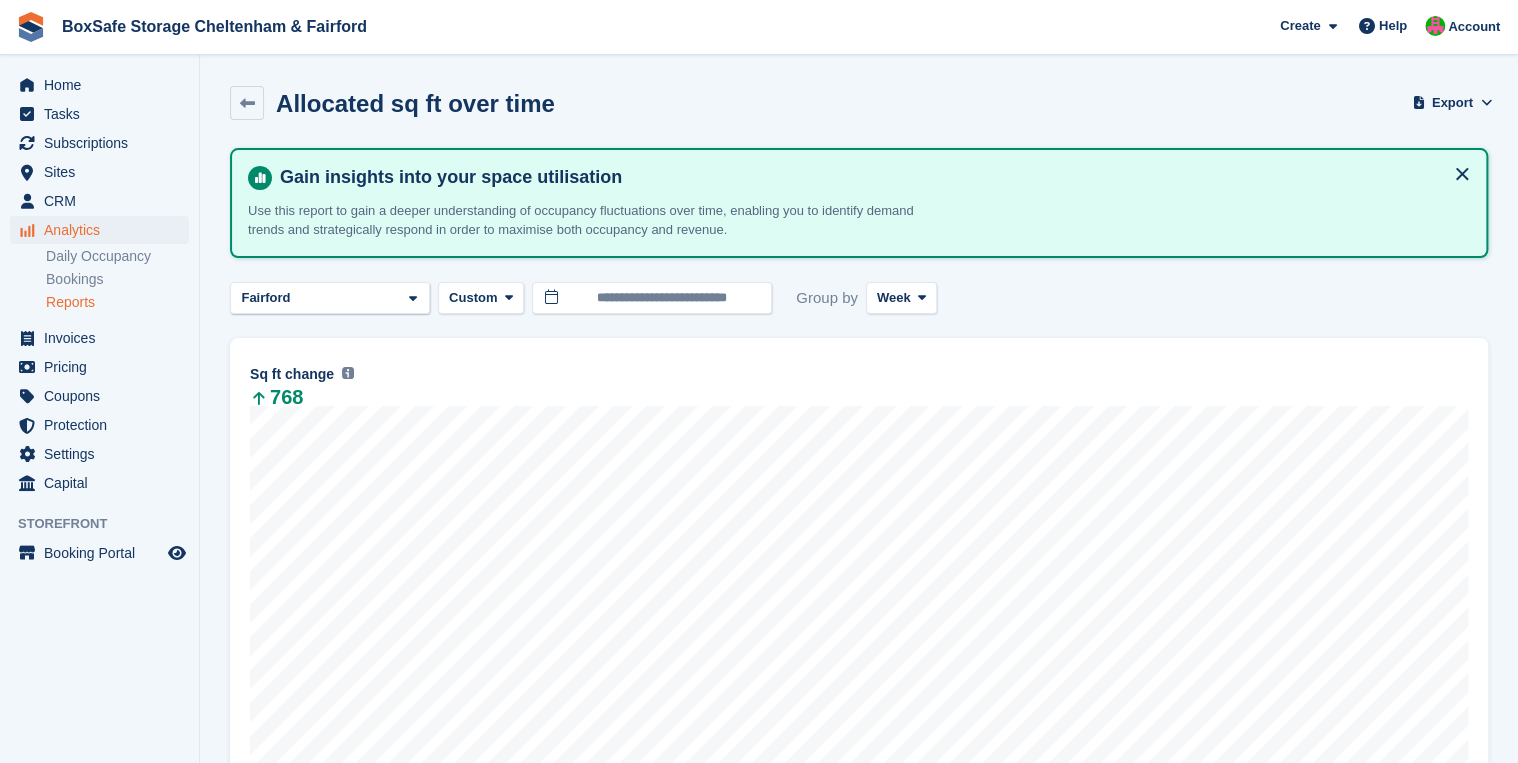click on "**********" at bounding box center [859, 298] 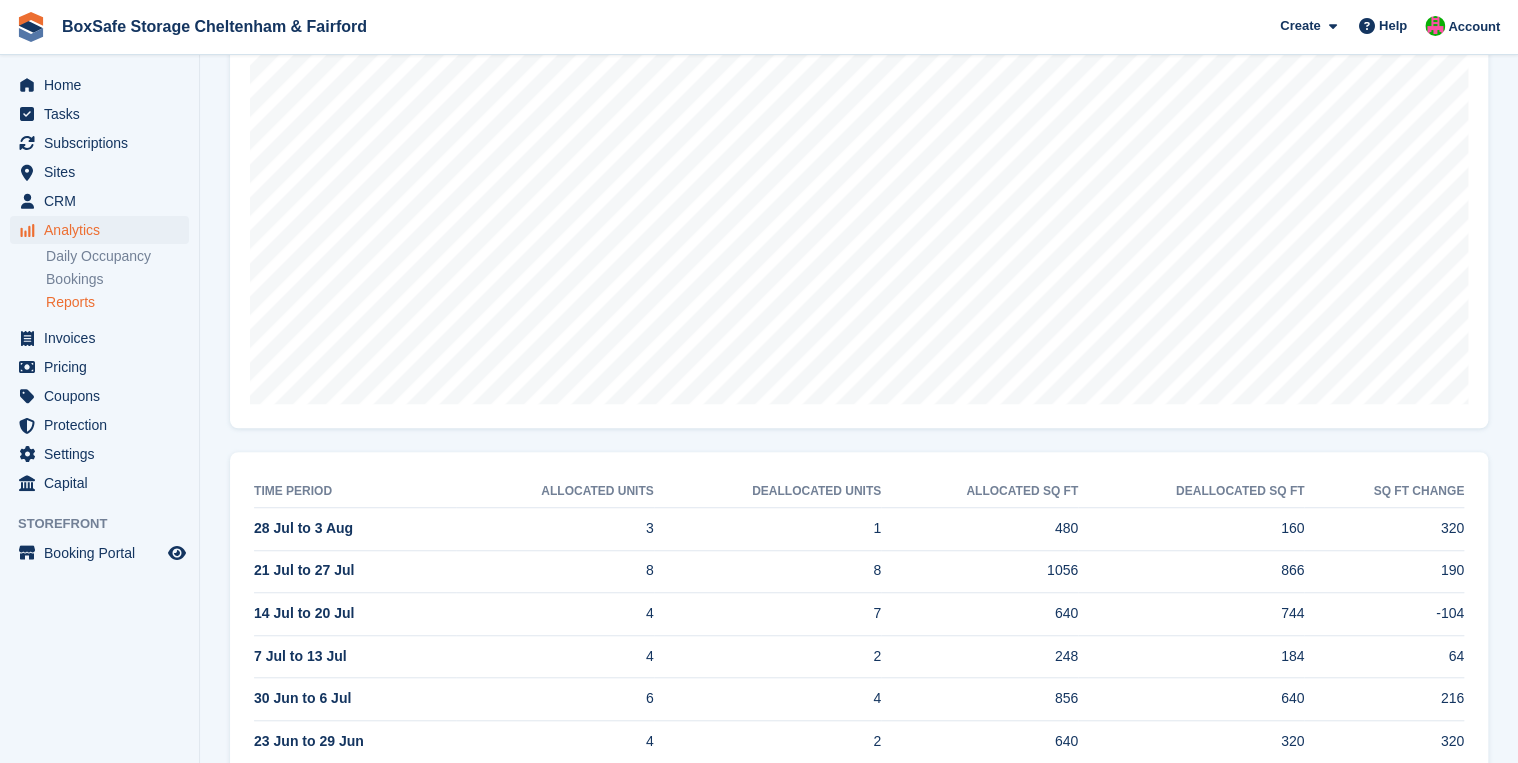 scroll, scrollTop: 0, scrollLeft: 0, axis: both 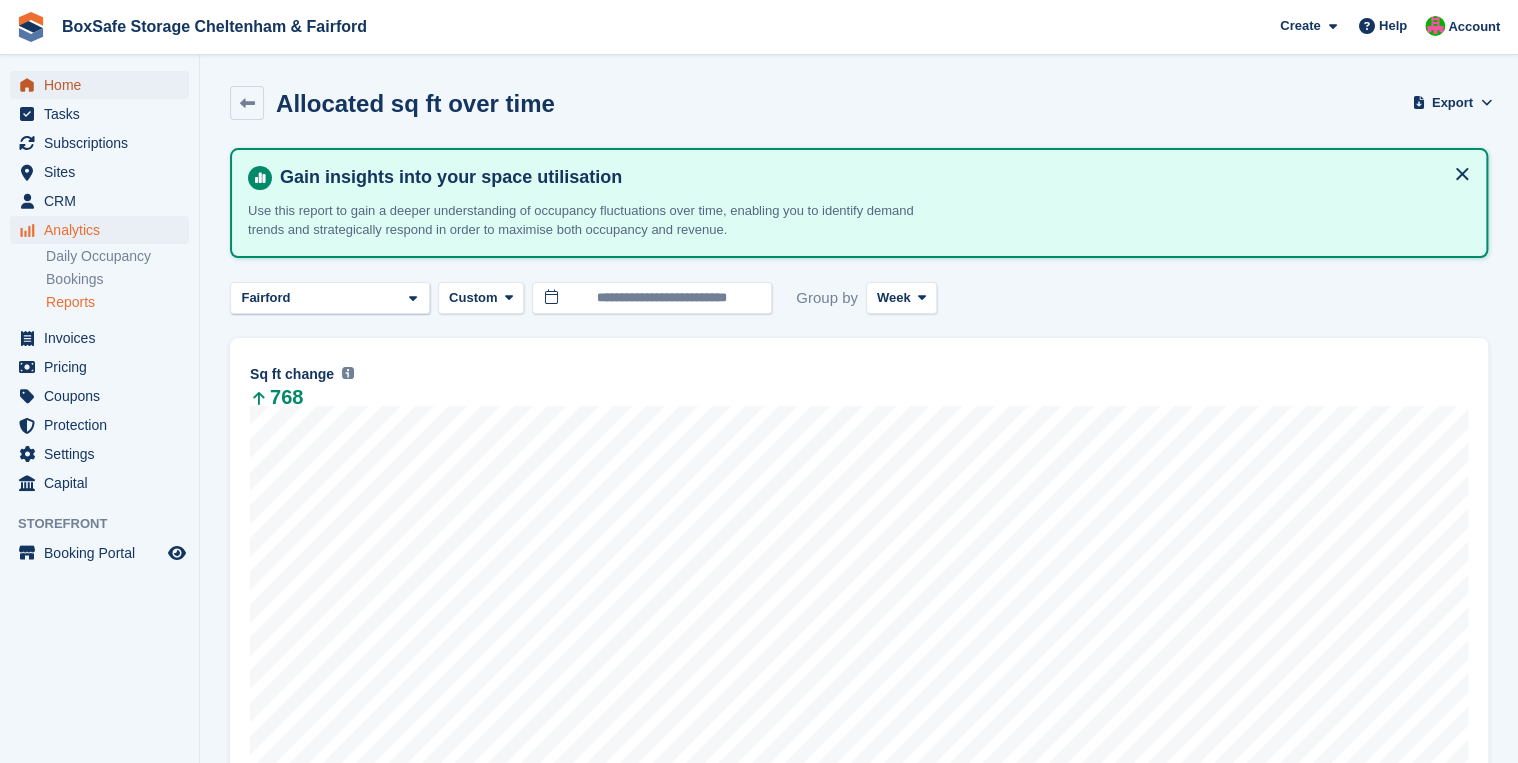 click on "Home" at bounding box center [104, 85] 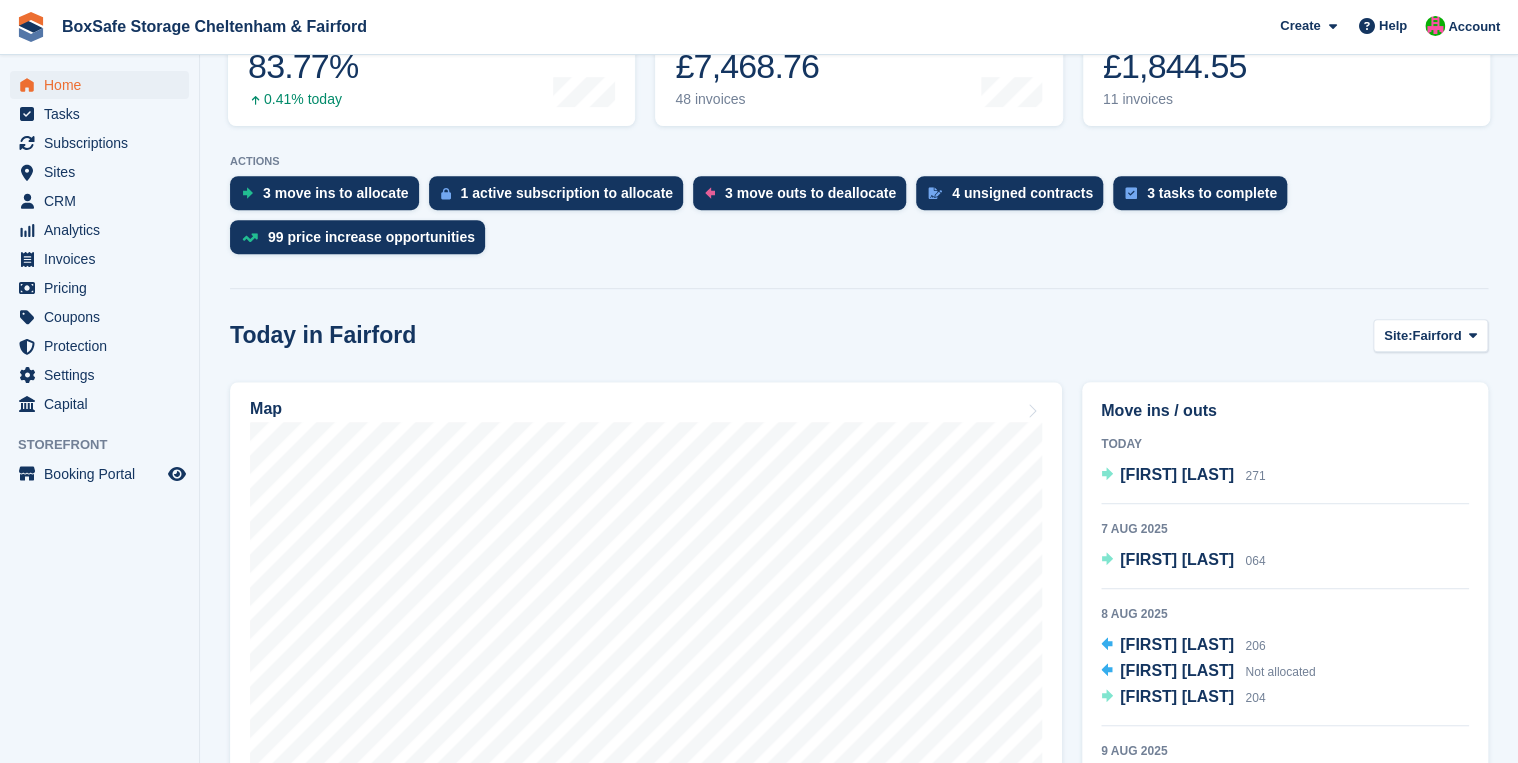scroll, scrollTop: 160, scrollLeft: 0, axis: vertical 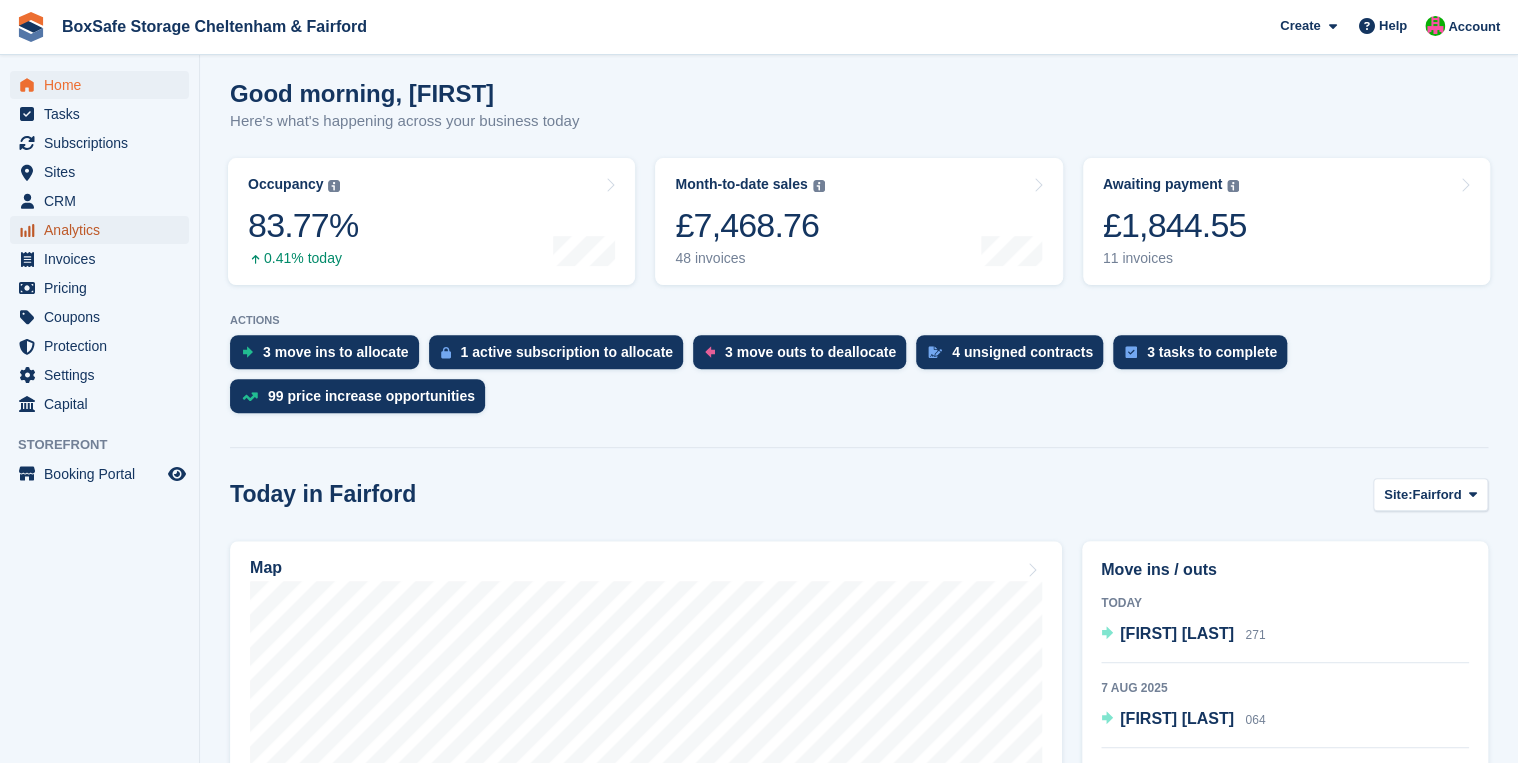click on "Analytics" at bounding box center (104, 230) 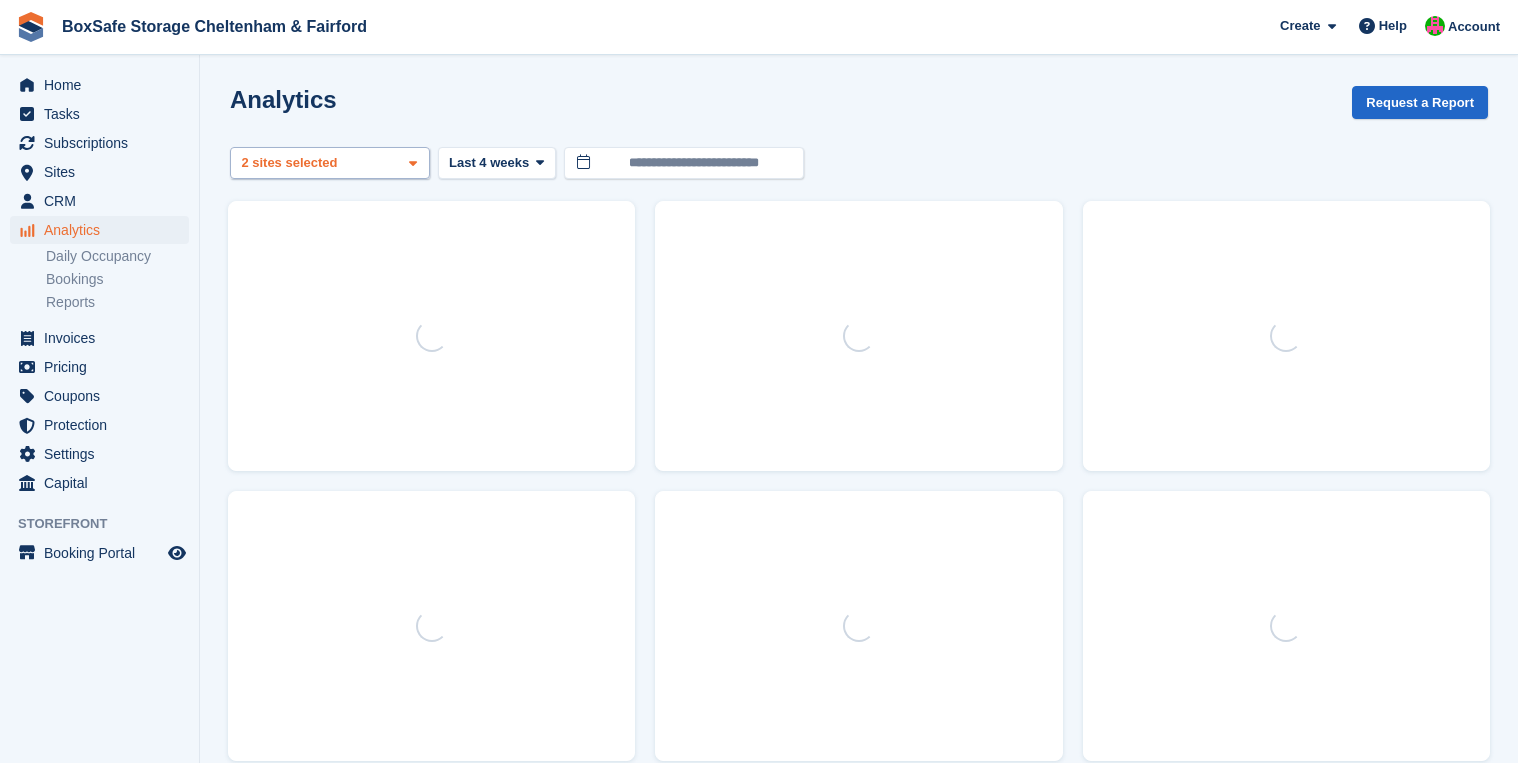 scroll, scrollTop: 0, scrollLeft: 0, axis: both 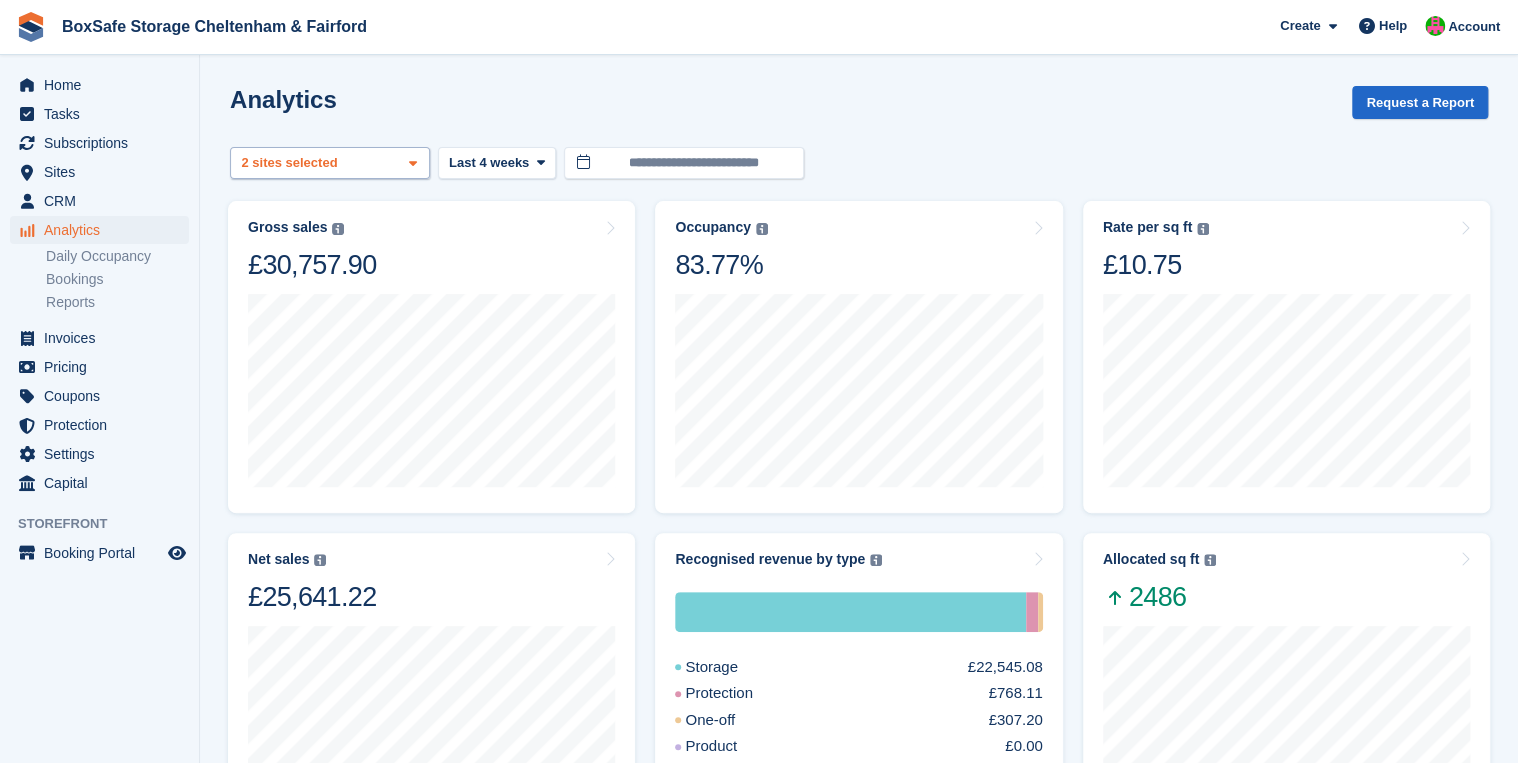 click at bounding box center [413, 164] 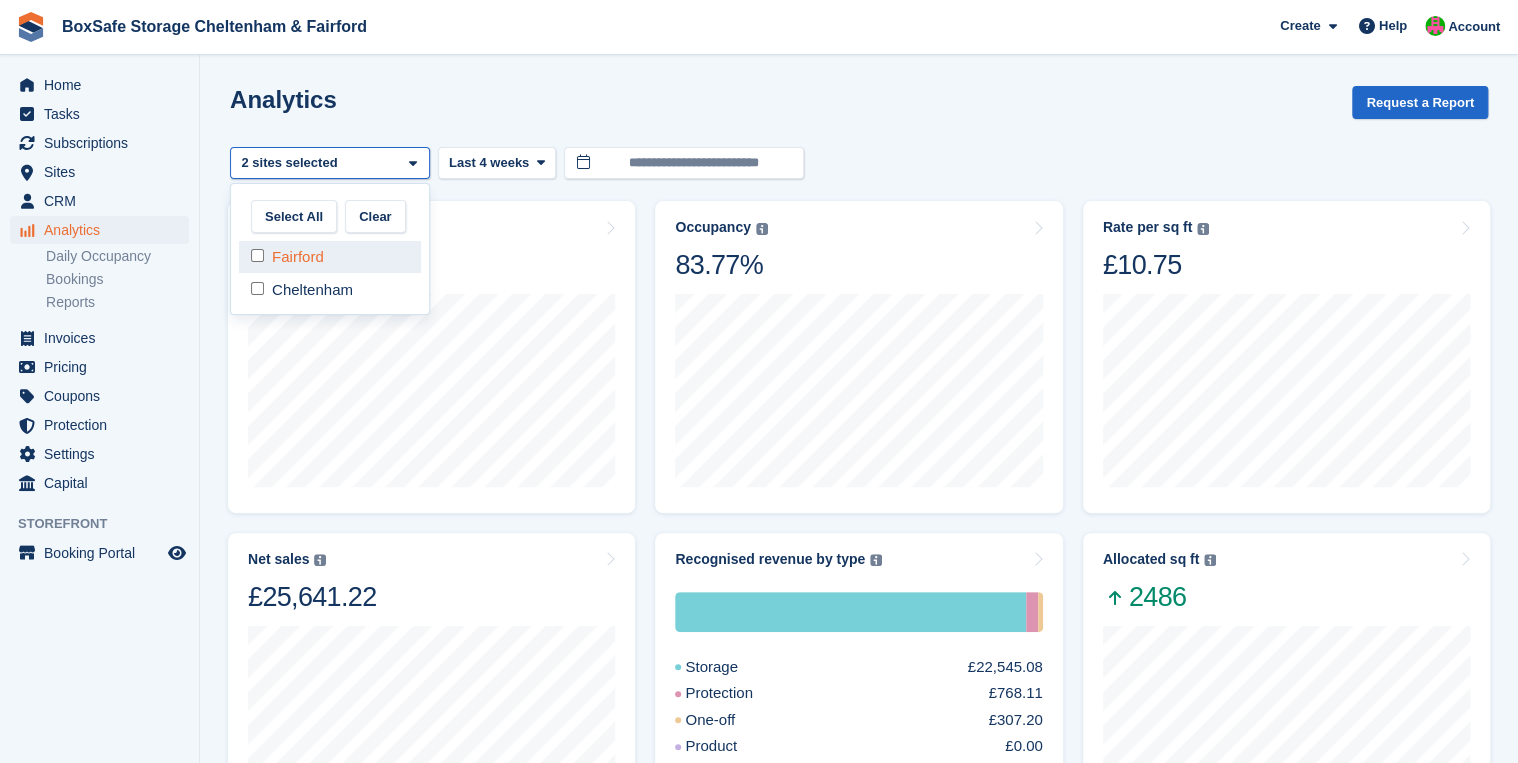 select on "****" 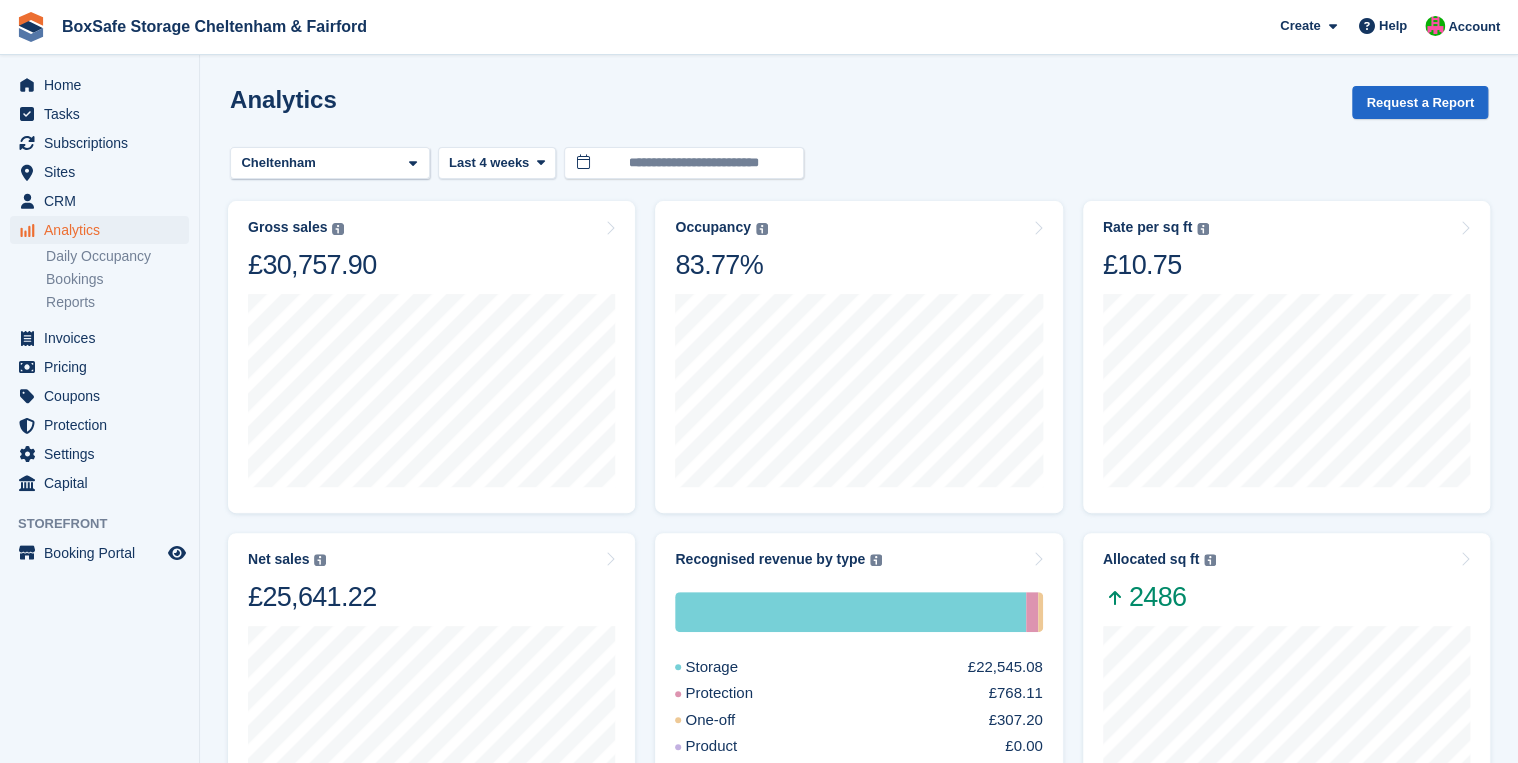 click on "**********" at bounding box center (859, 760) 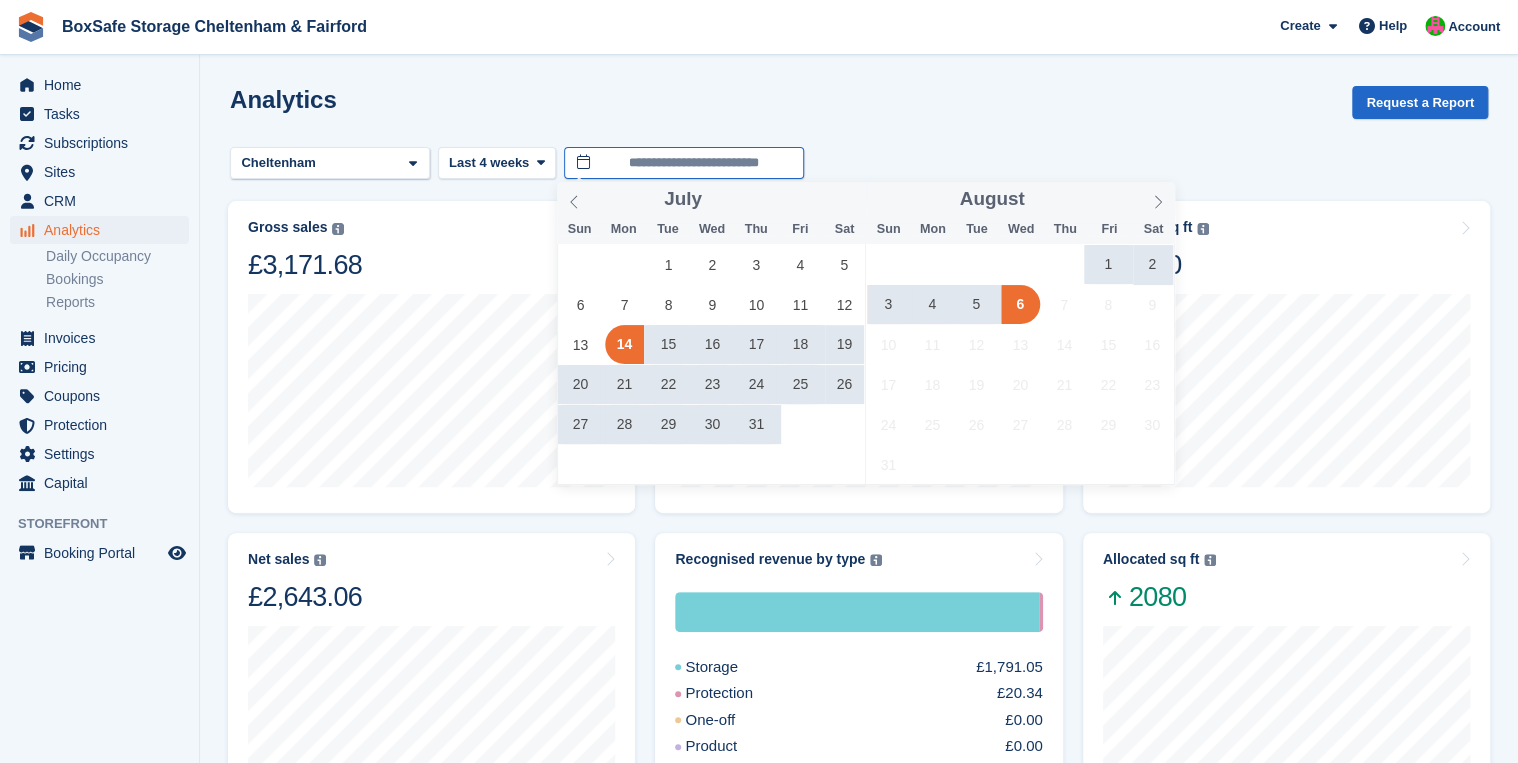 click on "**********" at bounding box center (684, 163) 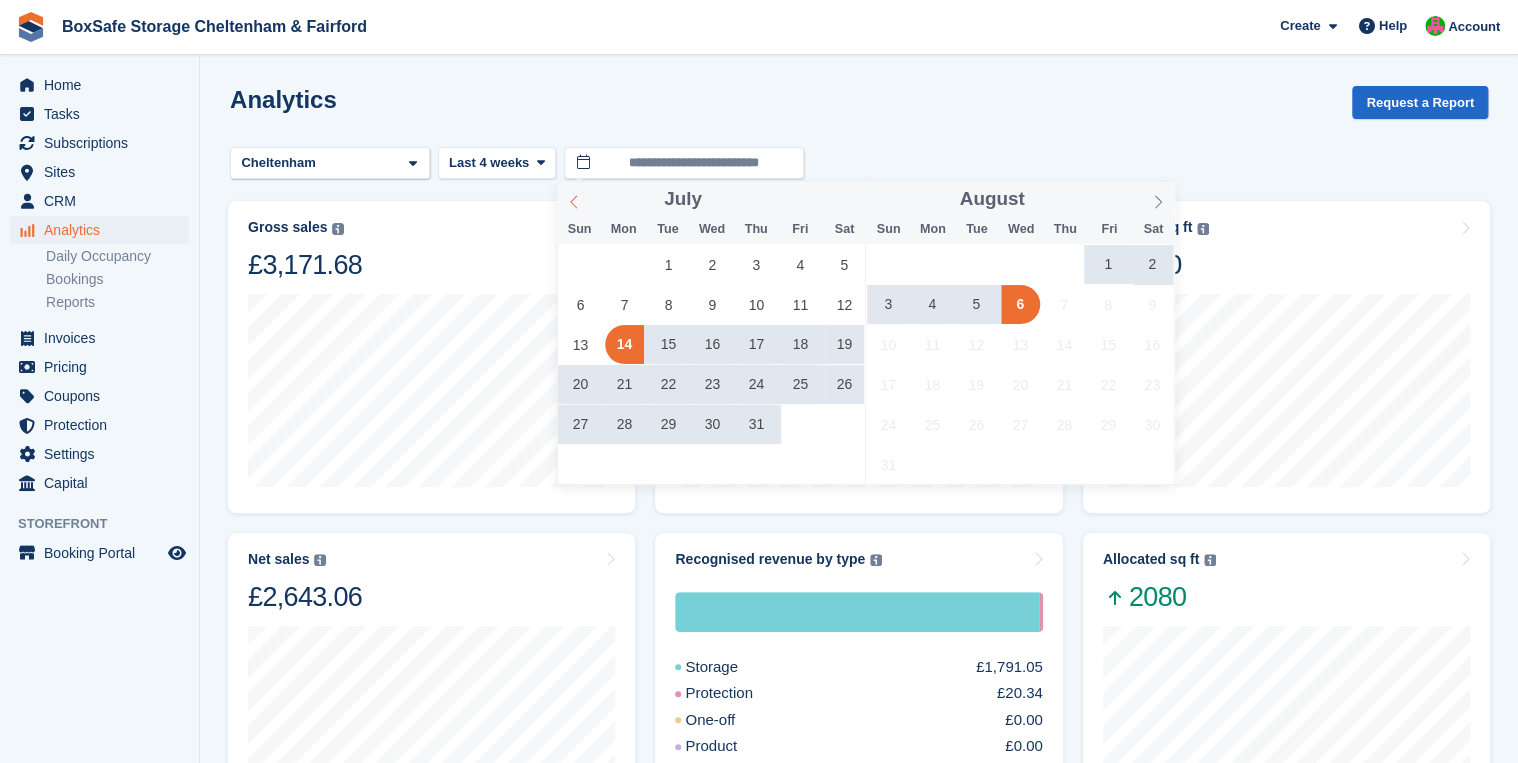 click 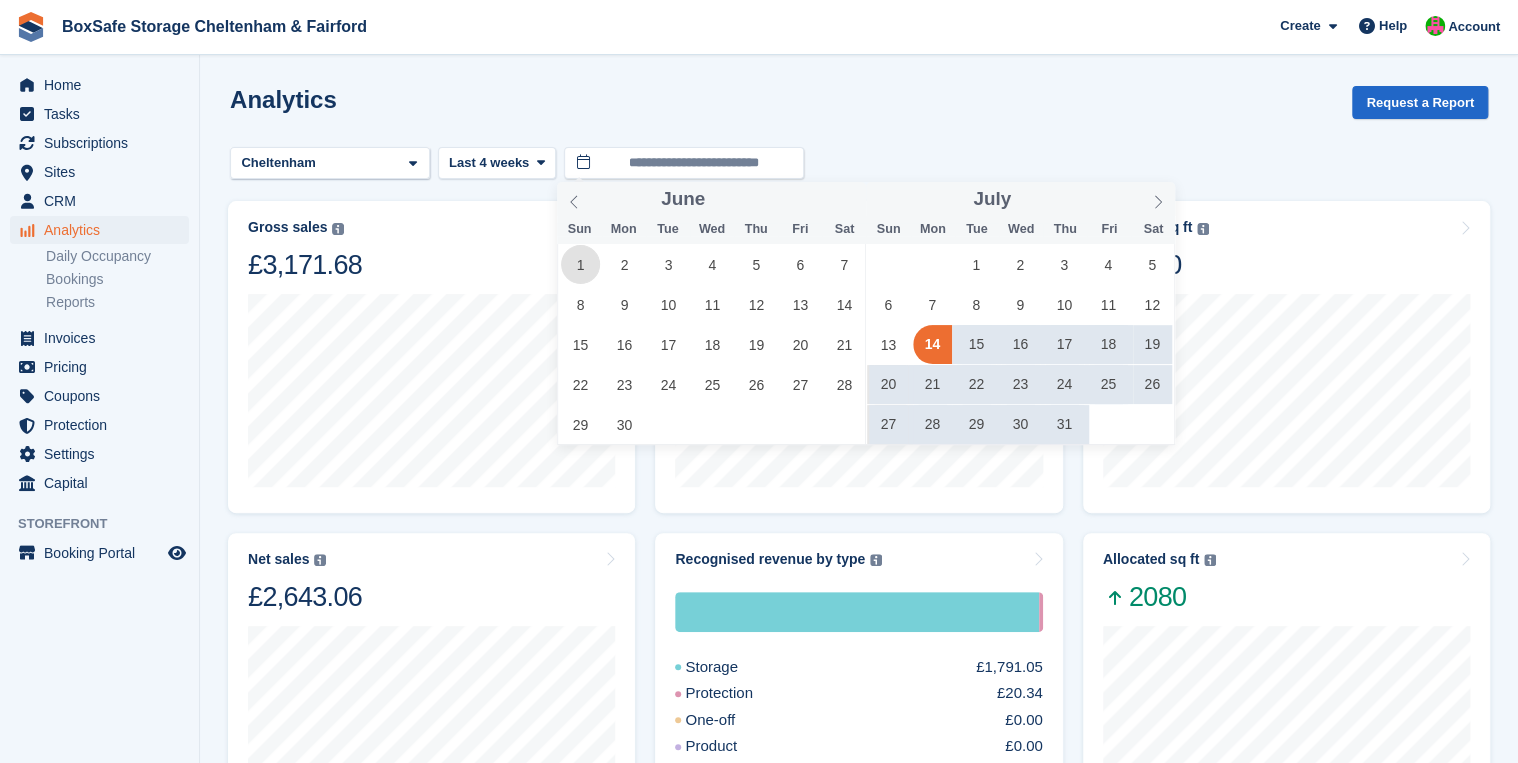 click on "1" at bounding box center (580, 264) 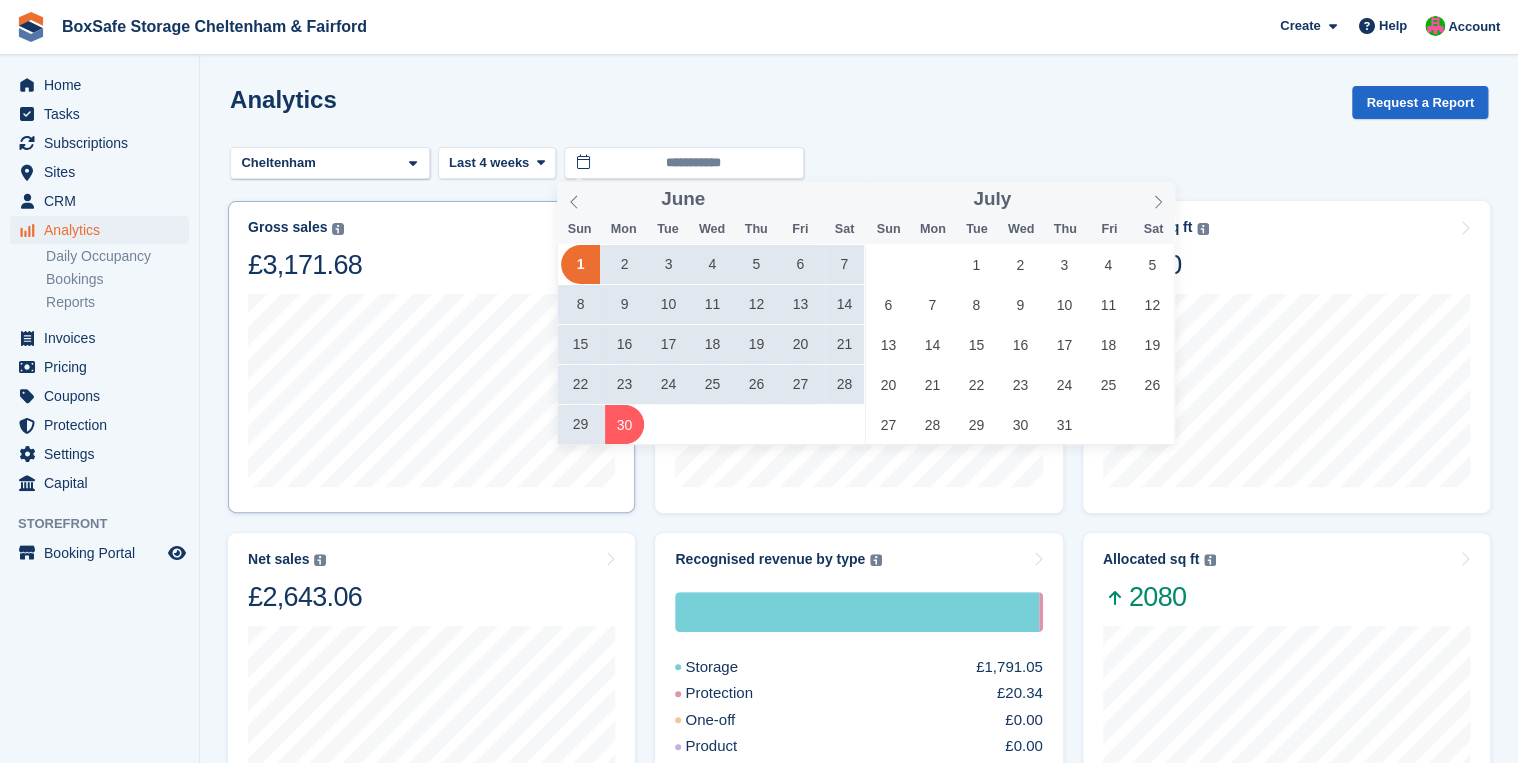click on "30" at bounding box center [624, 424] 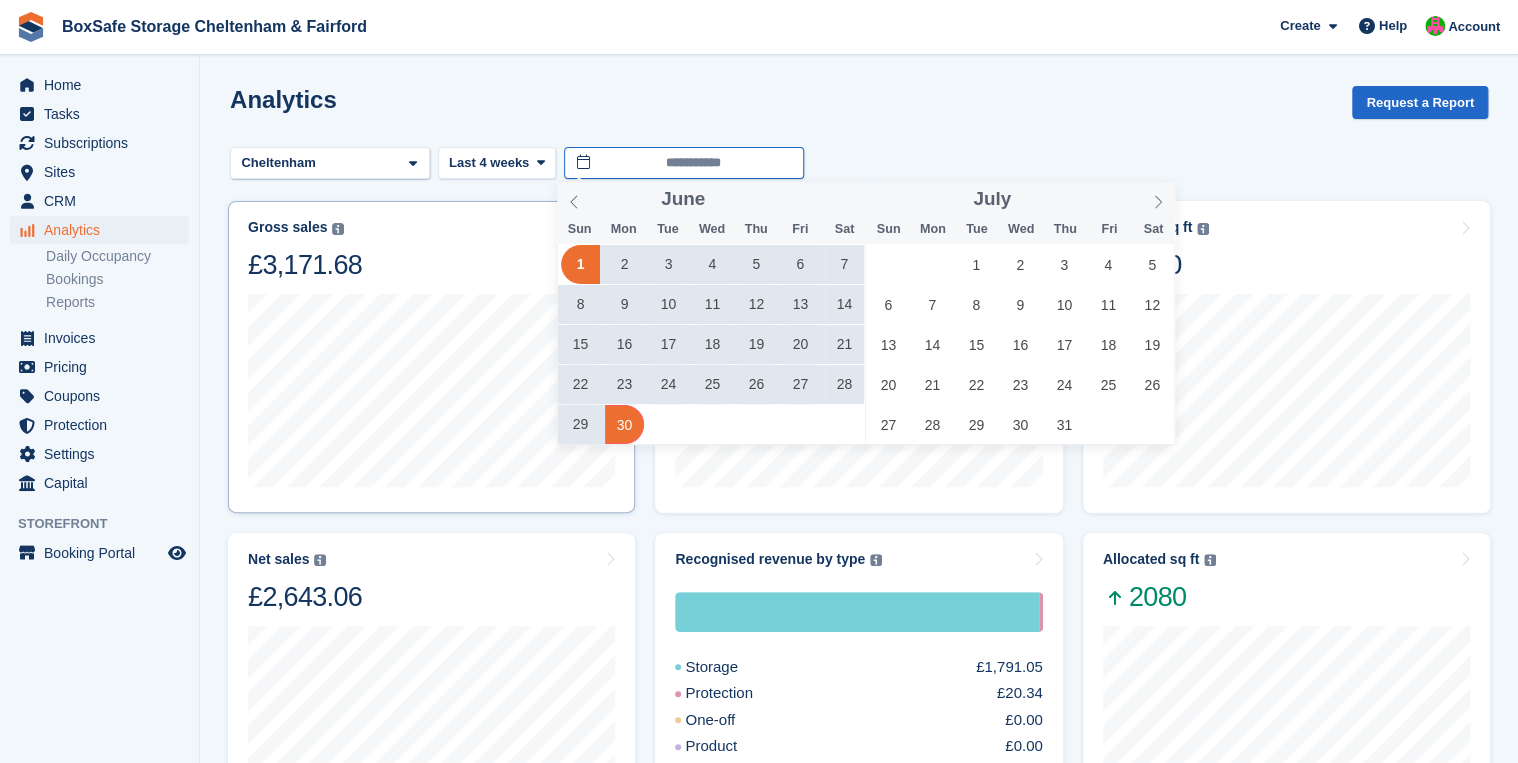 type on "**********" 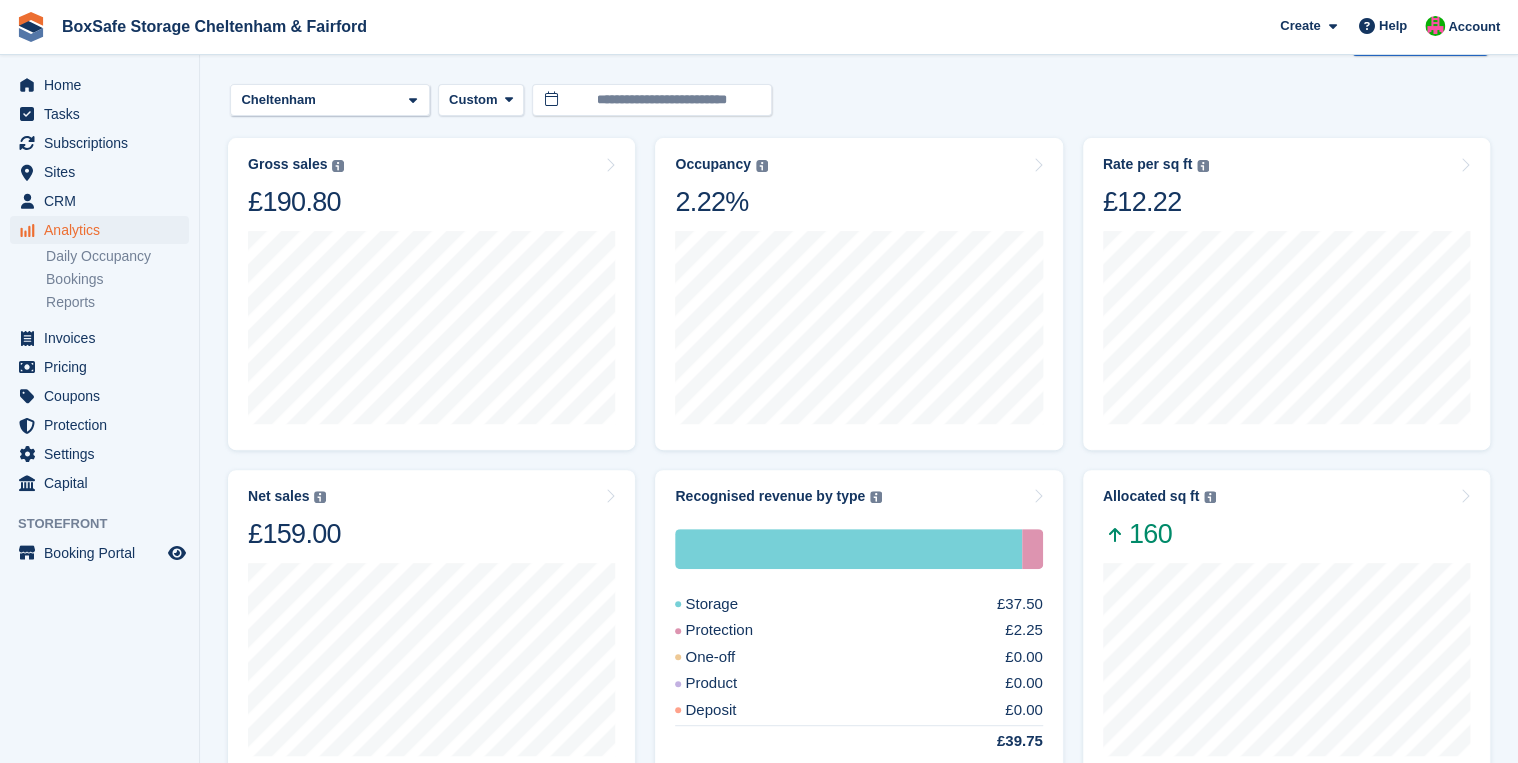 scroll, scrollTop: 0, scrollLeft: 0, axis: both 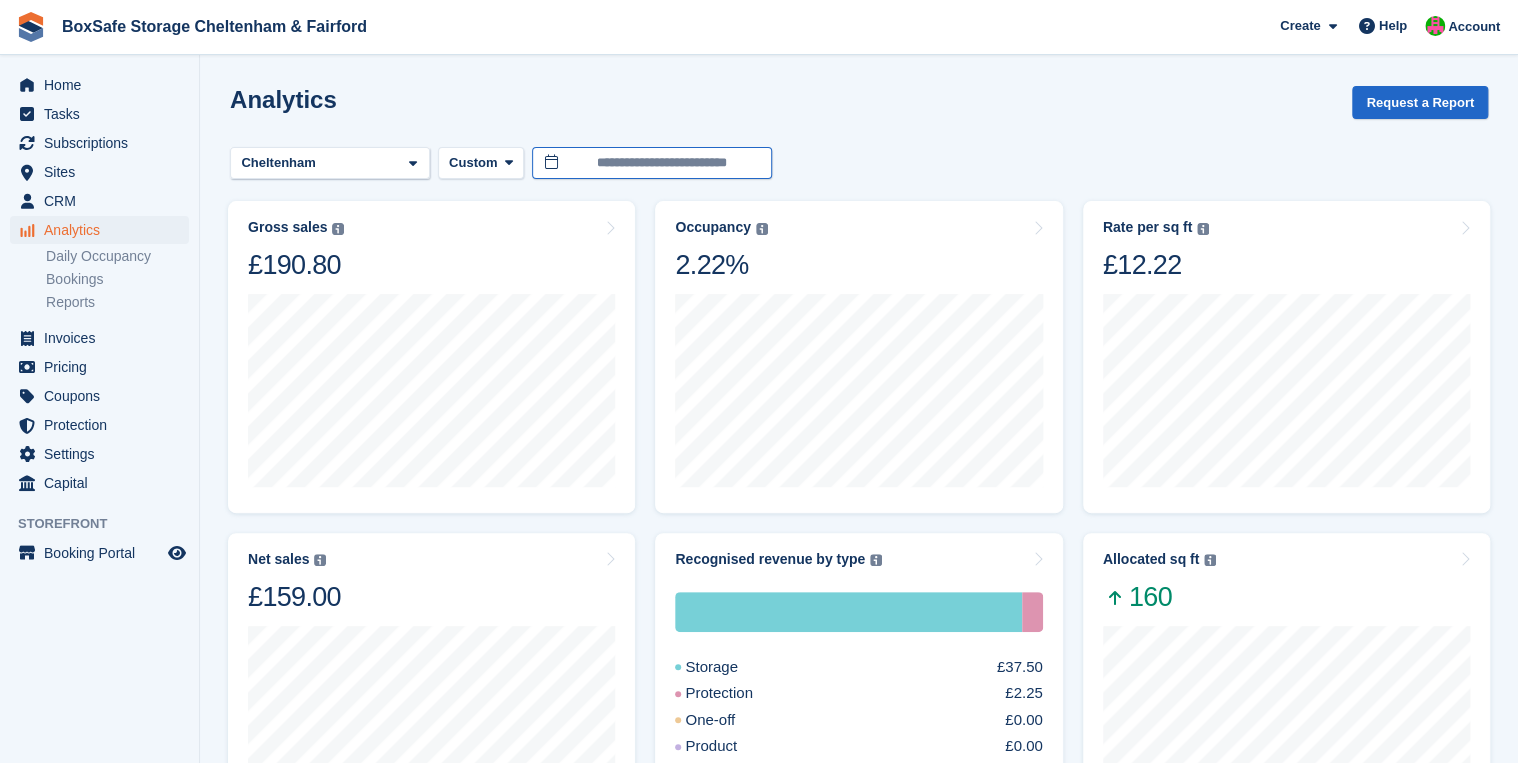 click on "**********" at bounding box center [652, 163] 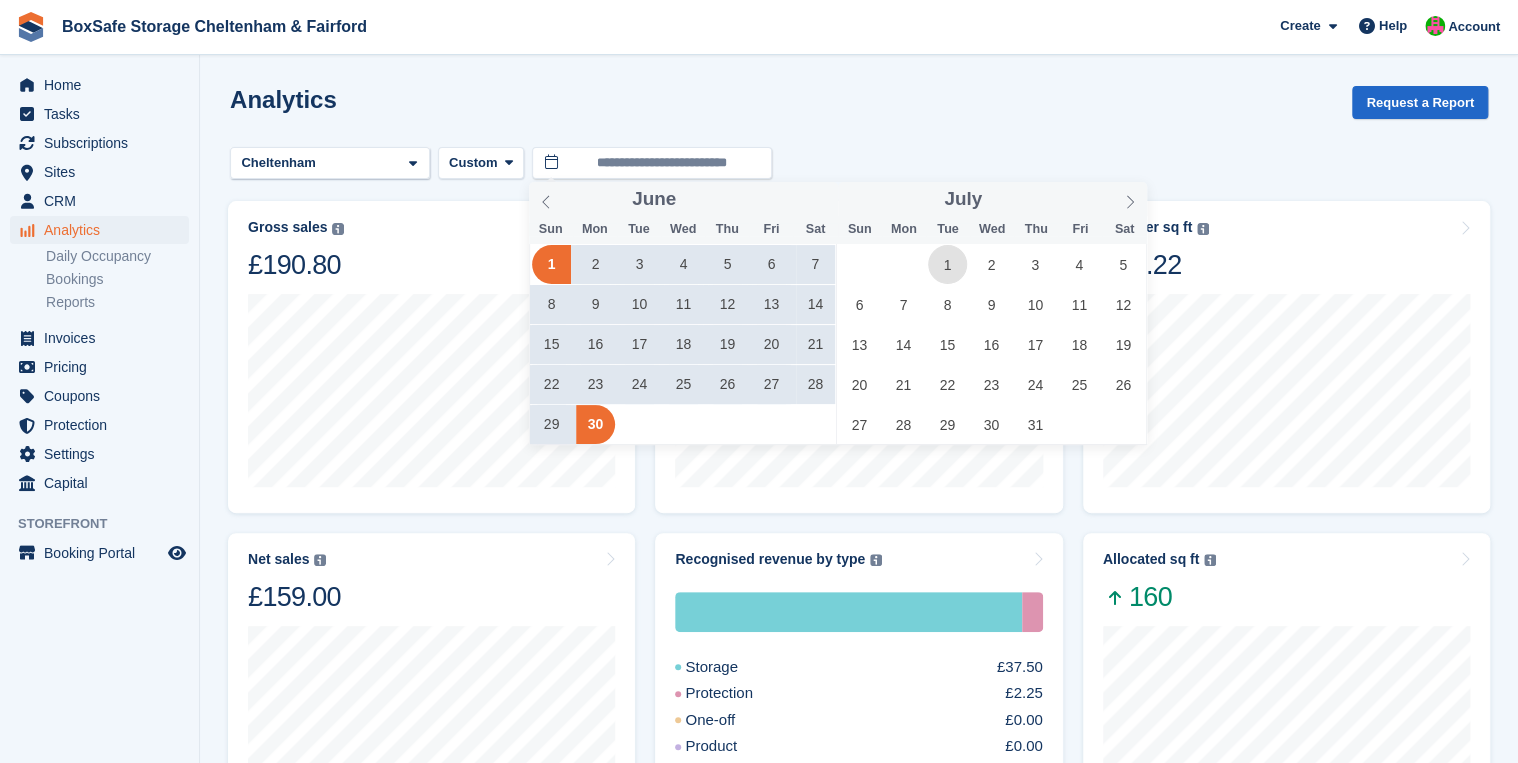 click on "1" at bounding box center (947, 264) 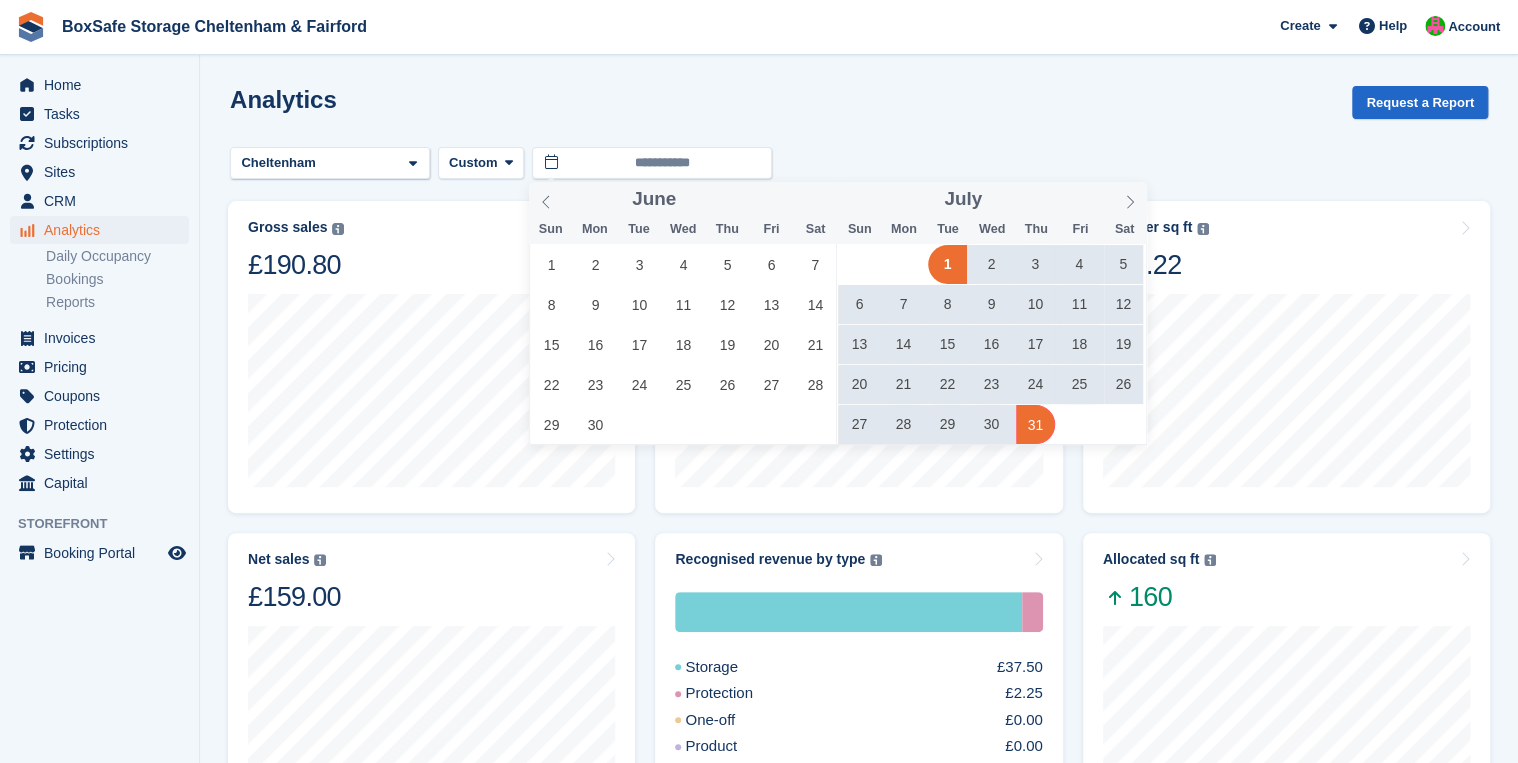 click on "31" at bounding box center [1035, 424] 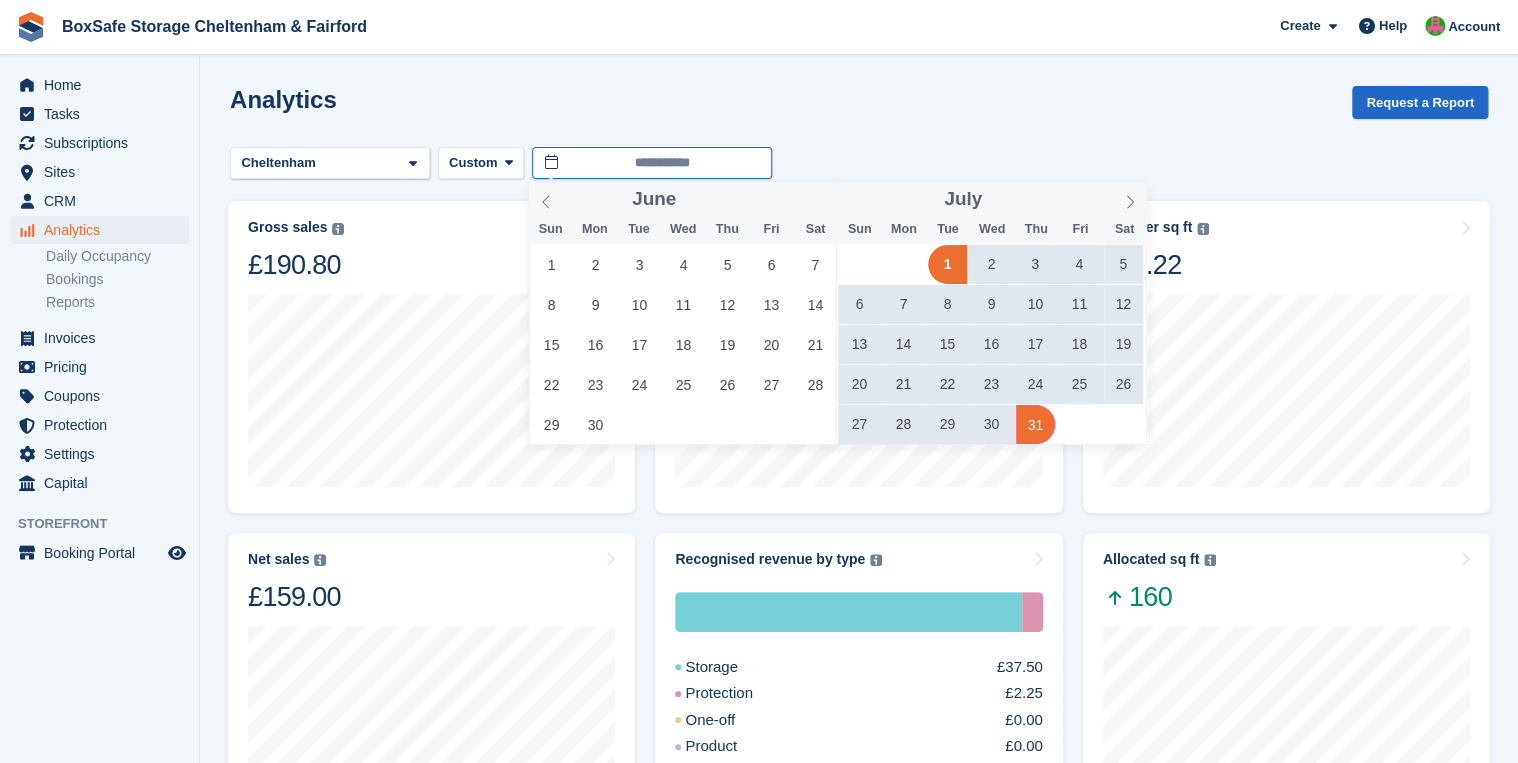 type on "**********" 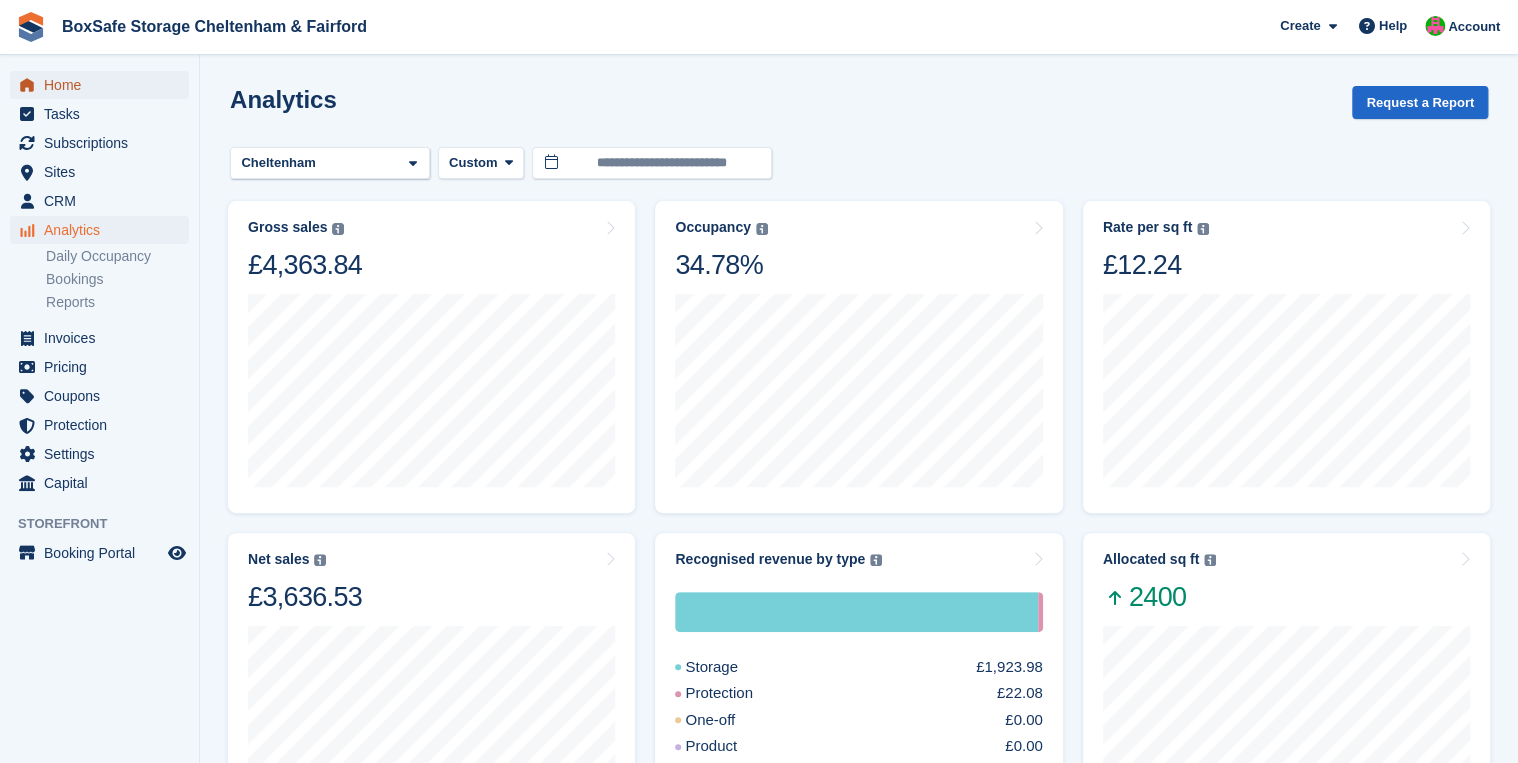 click on "Home" at bounding box center [104, 85] 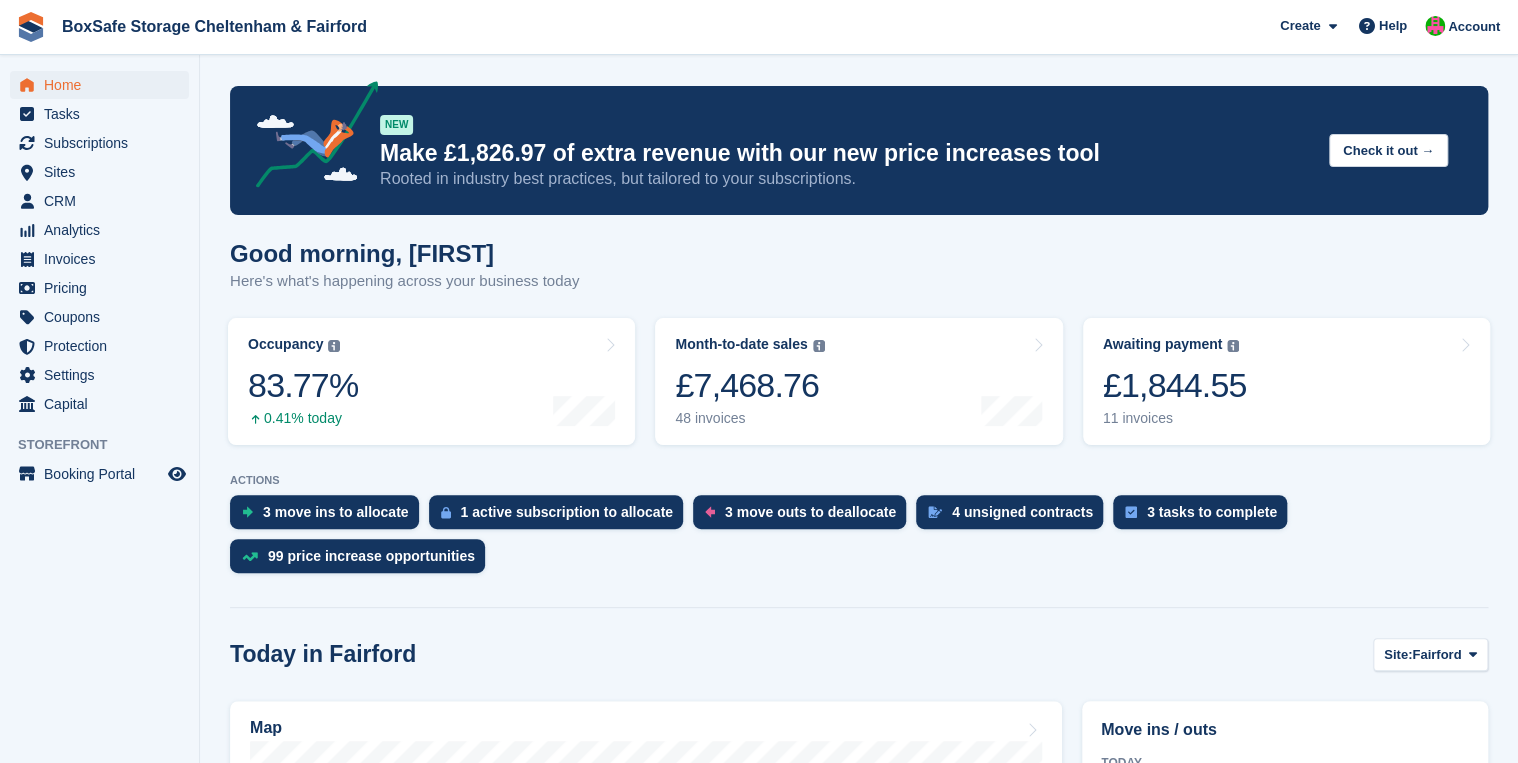 scroll, scrollTop: 560, scrollLeft: 0, axis: vertical 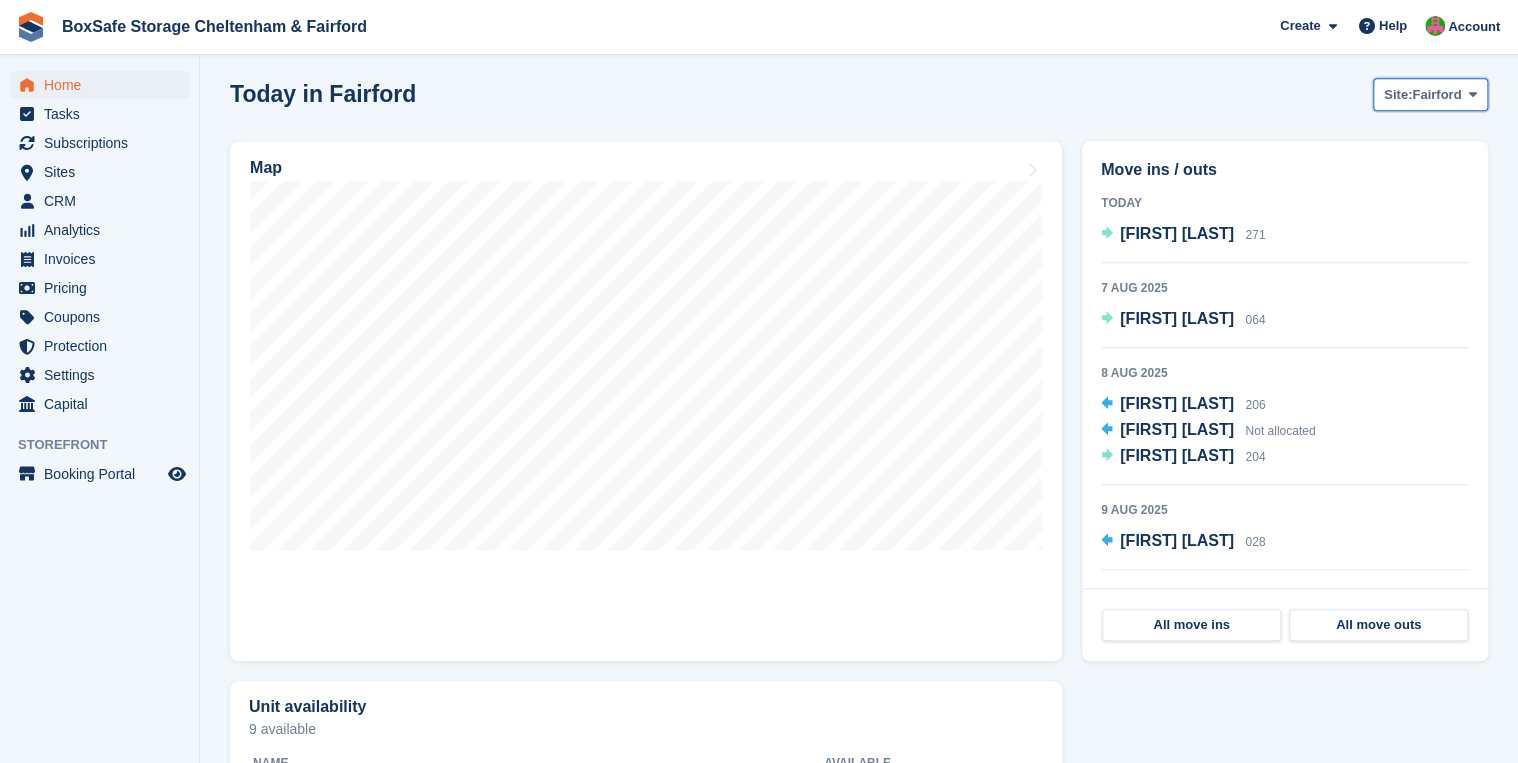 click on "Fairford" at bounding box center [1436, 95] 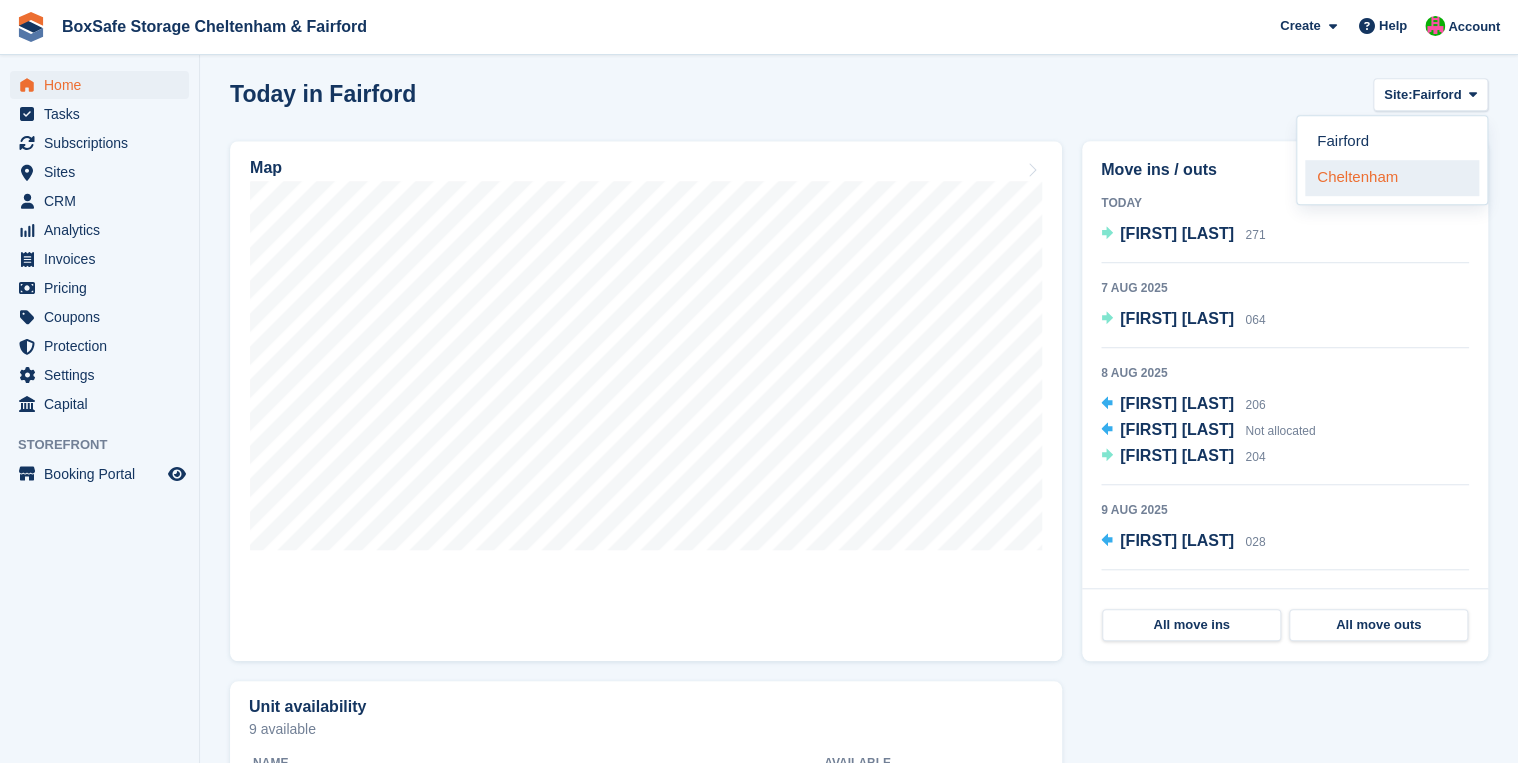 click on "Cheltenham" at bounding box center (1392, 178) 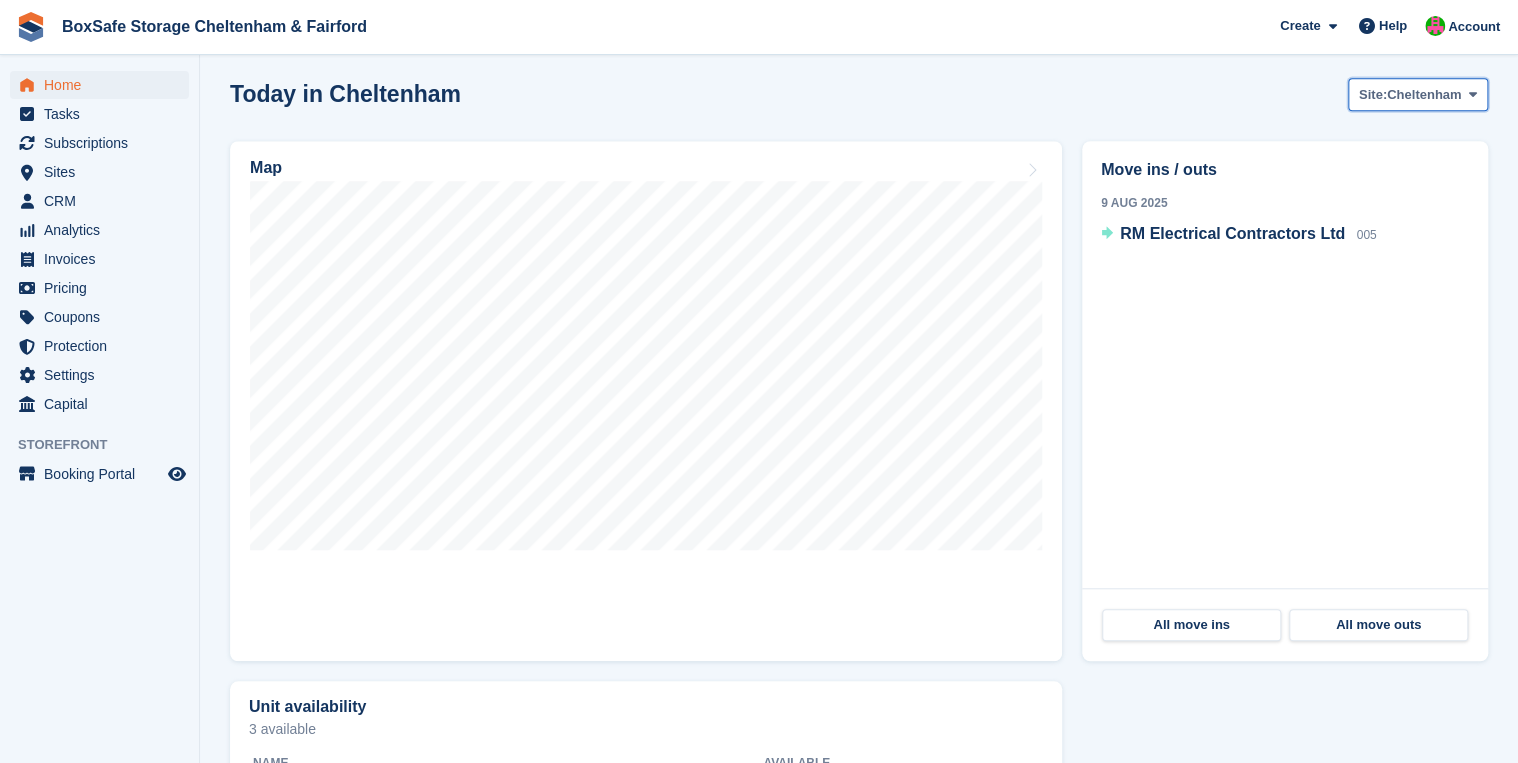 click on "Cheltenham" at bounding box center [1424, 95] 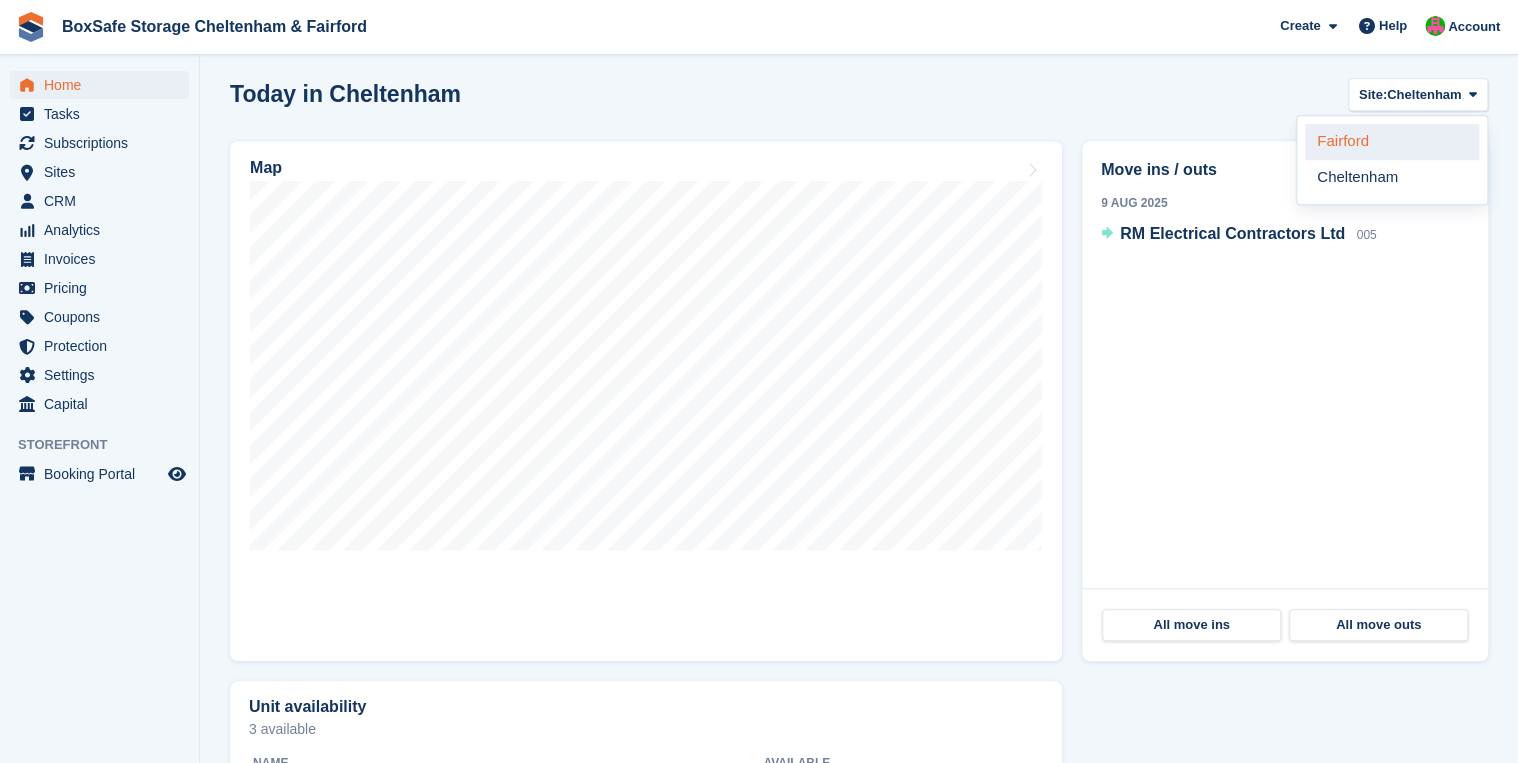 click on "Fairford" at bounding box center (1392, 142) 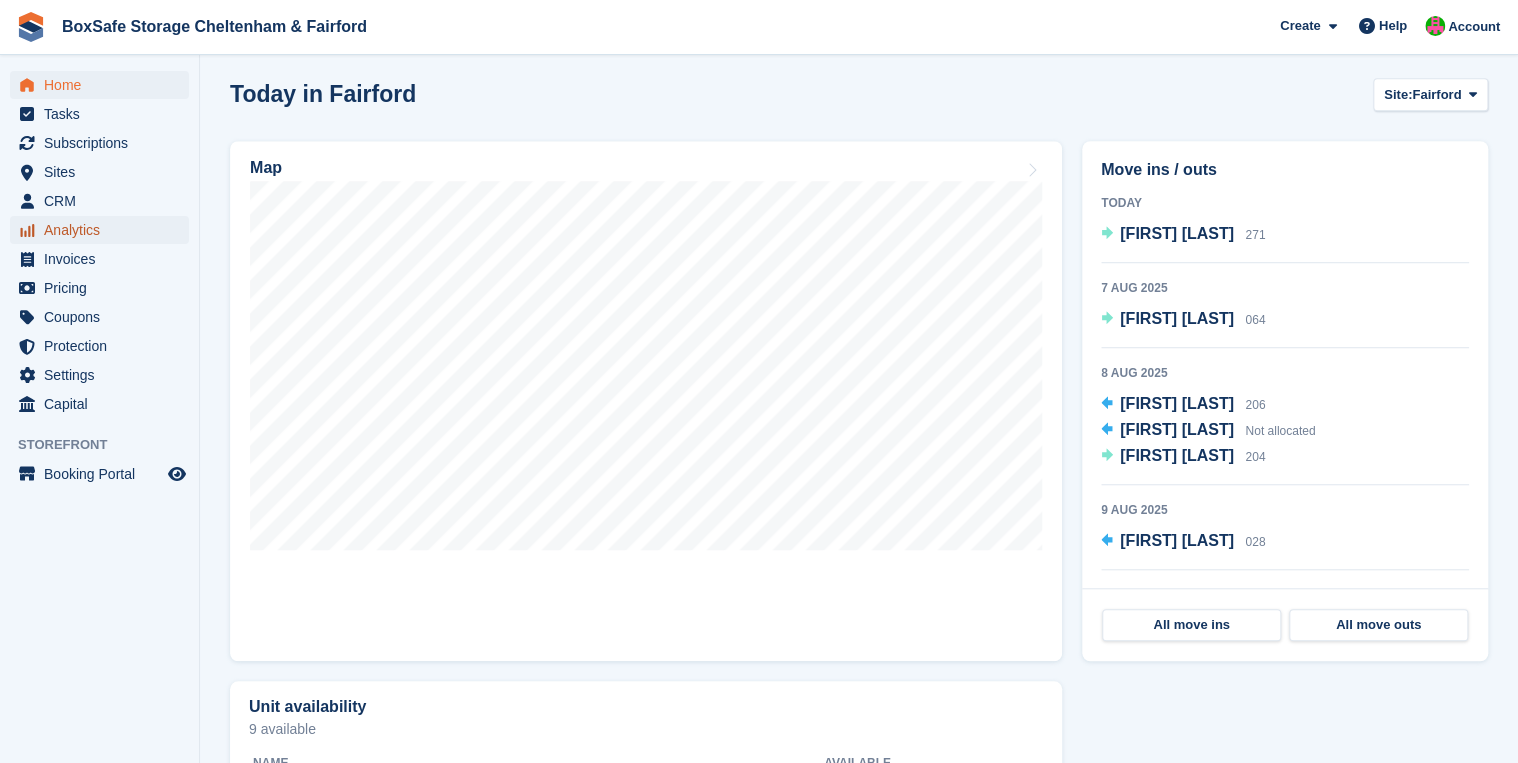 click on "Analytics" at bounding box center [104, 230] 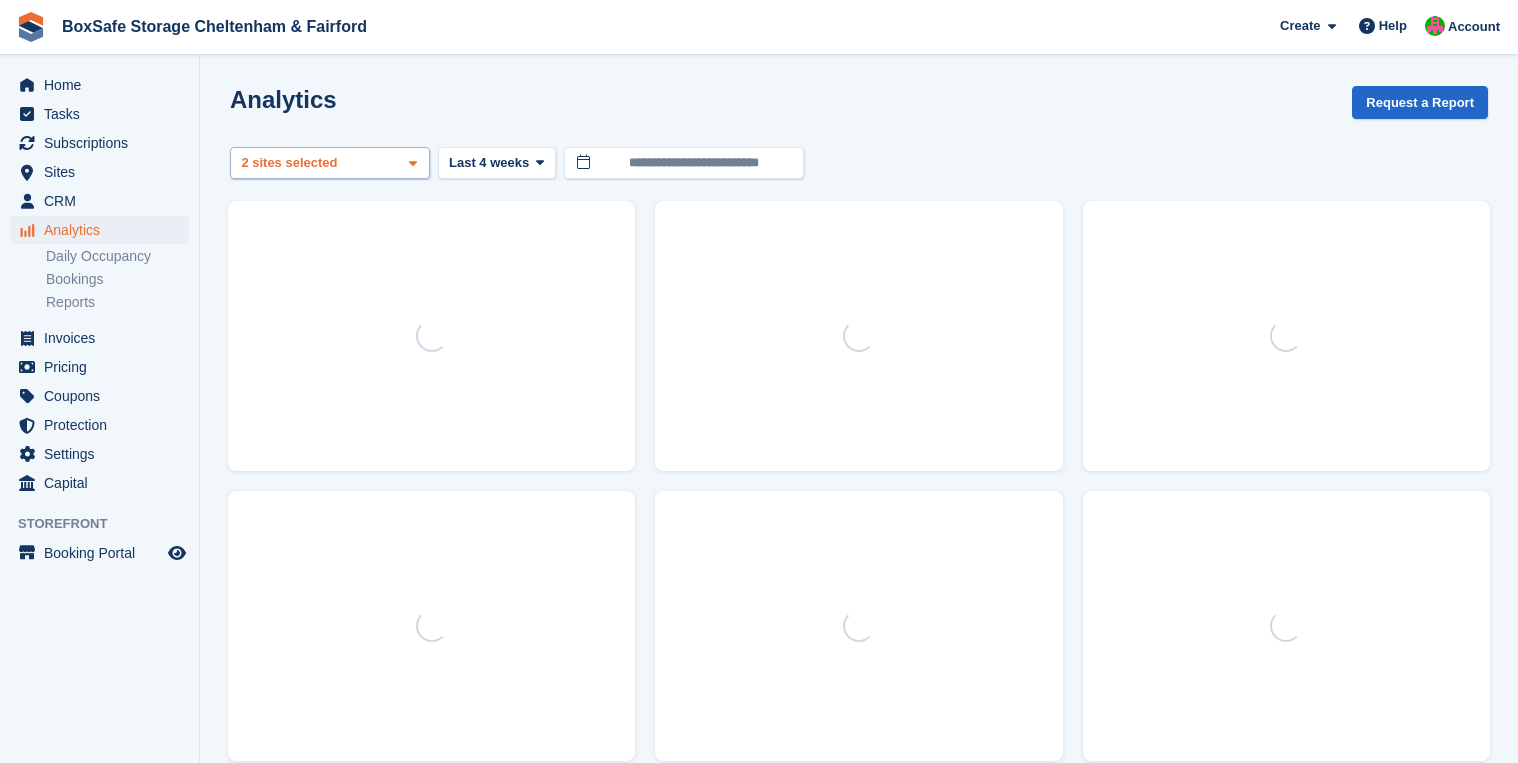 click on "2 sites selected" at bounding box center (291, 163) 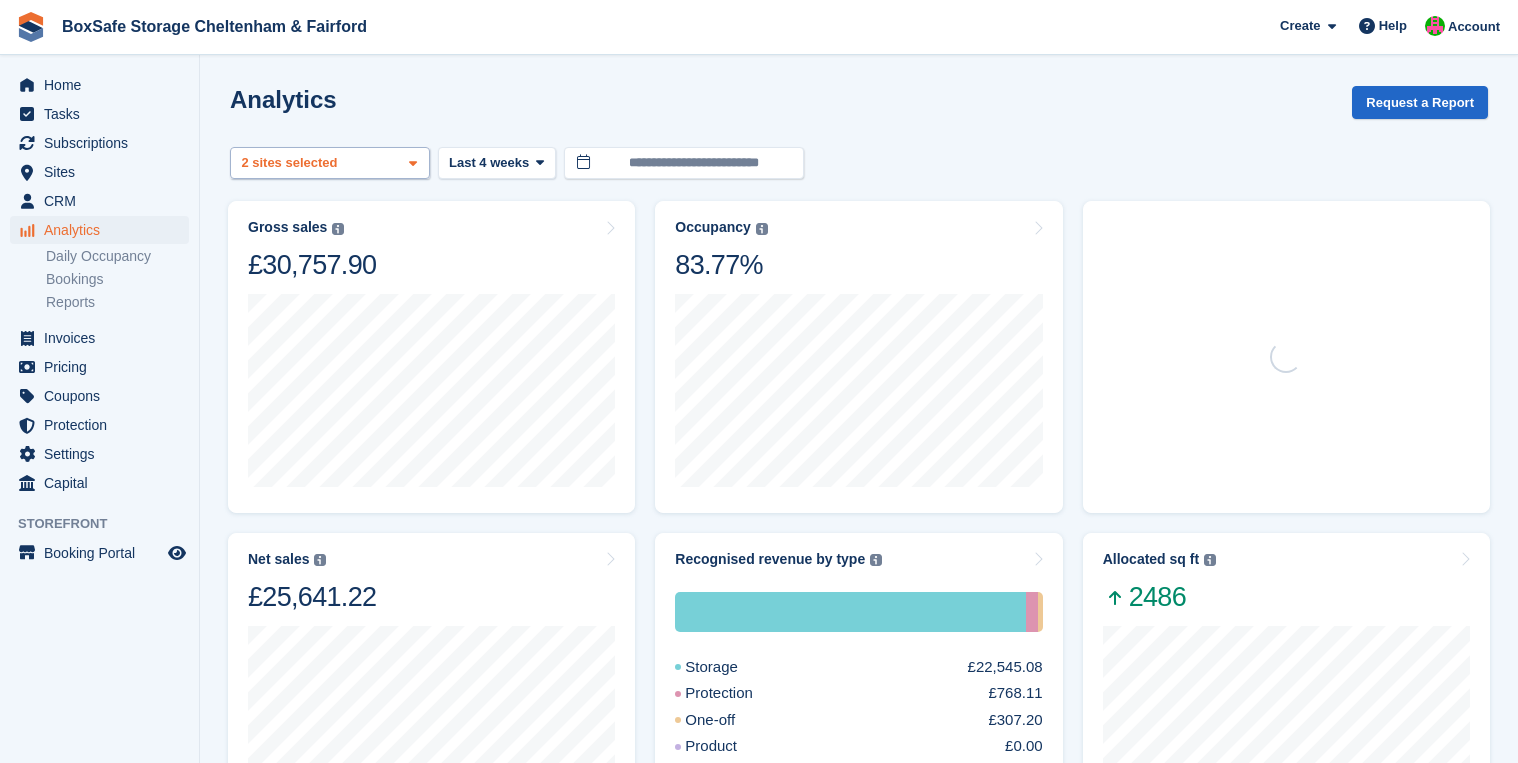 scroll, scrollTop: 0, scrollLeft: 0, axis: both 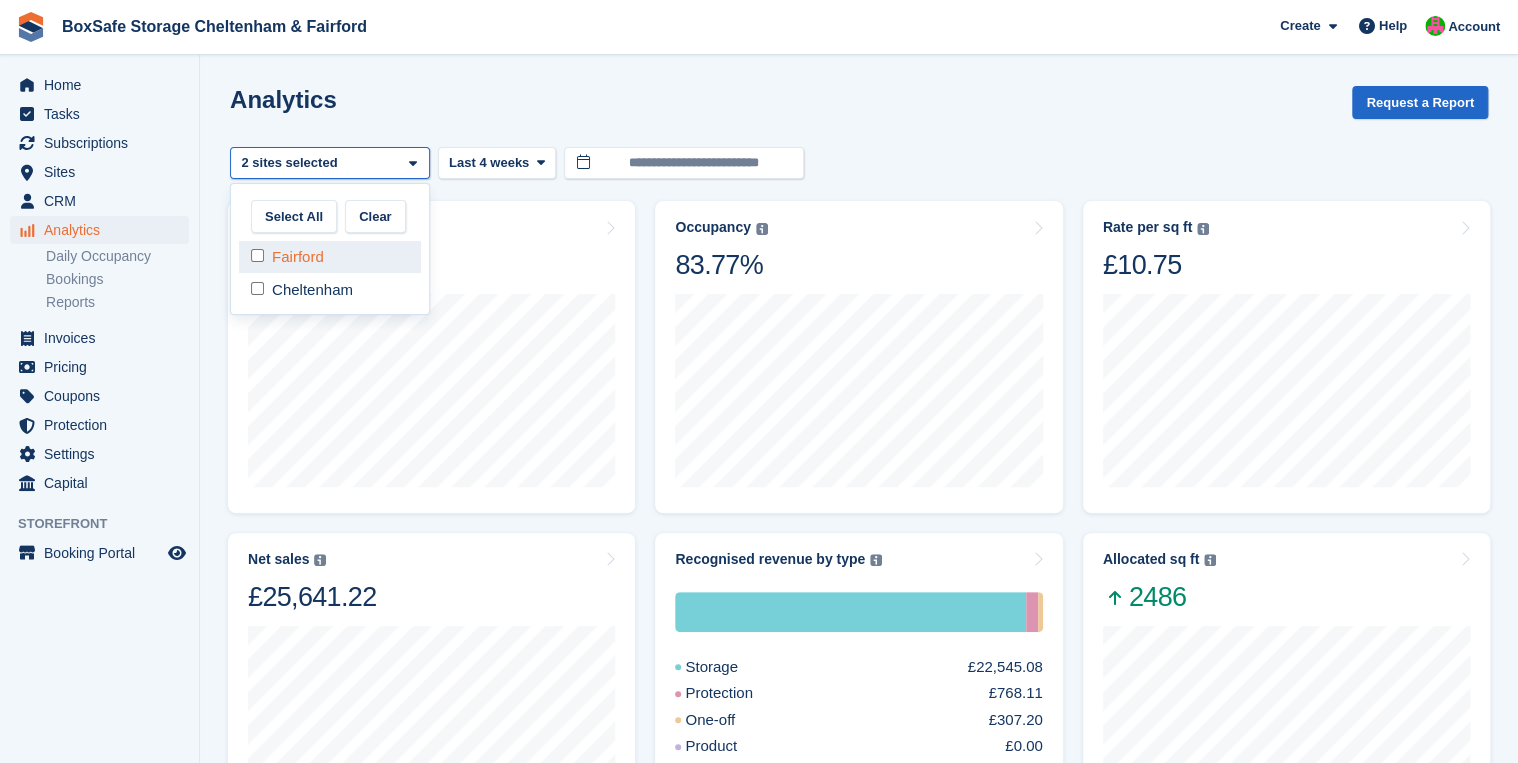 select on "****" 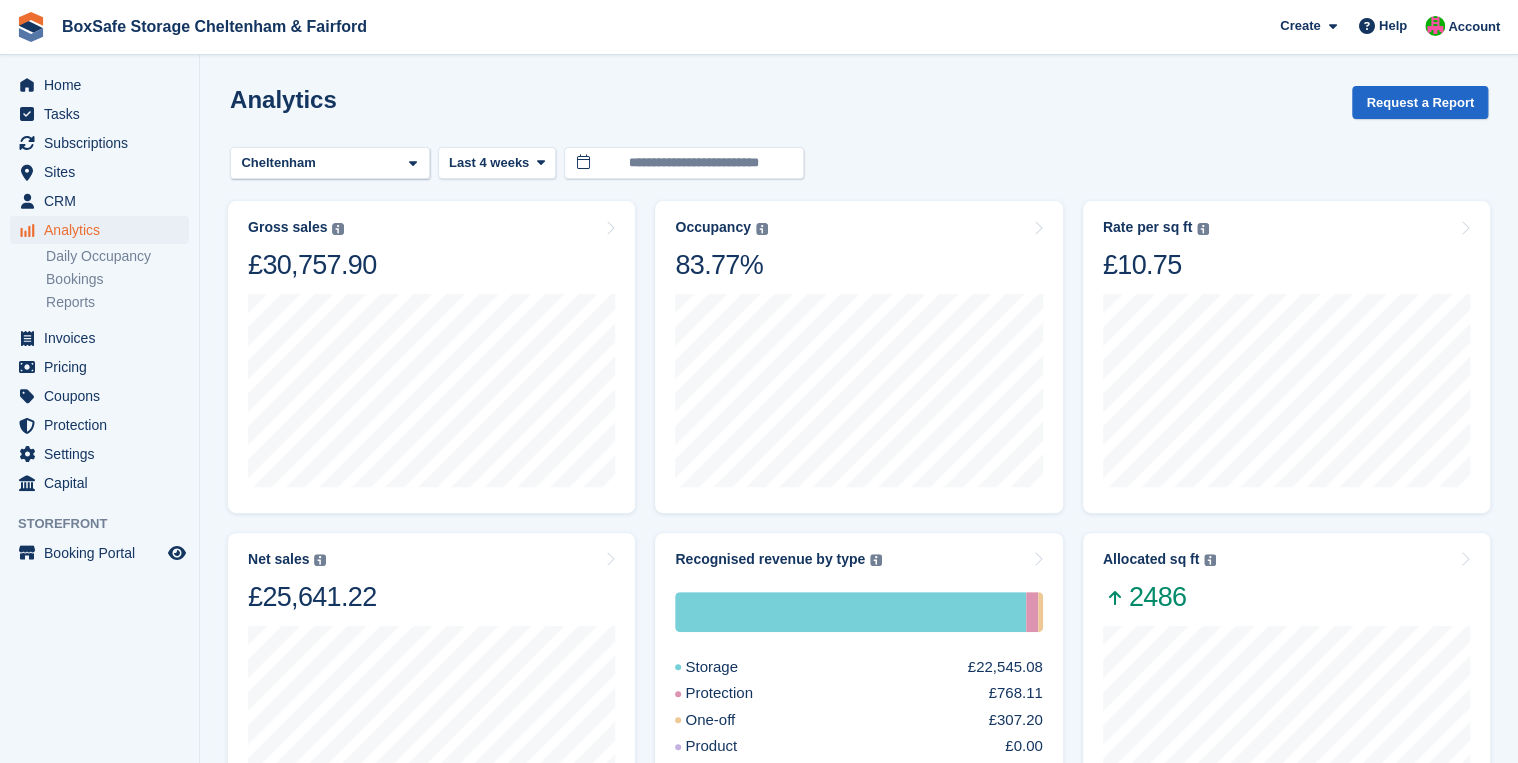 click on "**********" at bounding box center (859, 760) 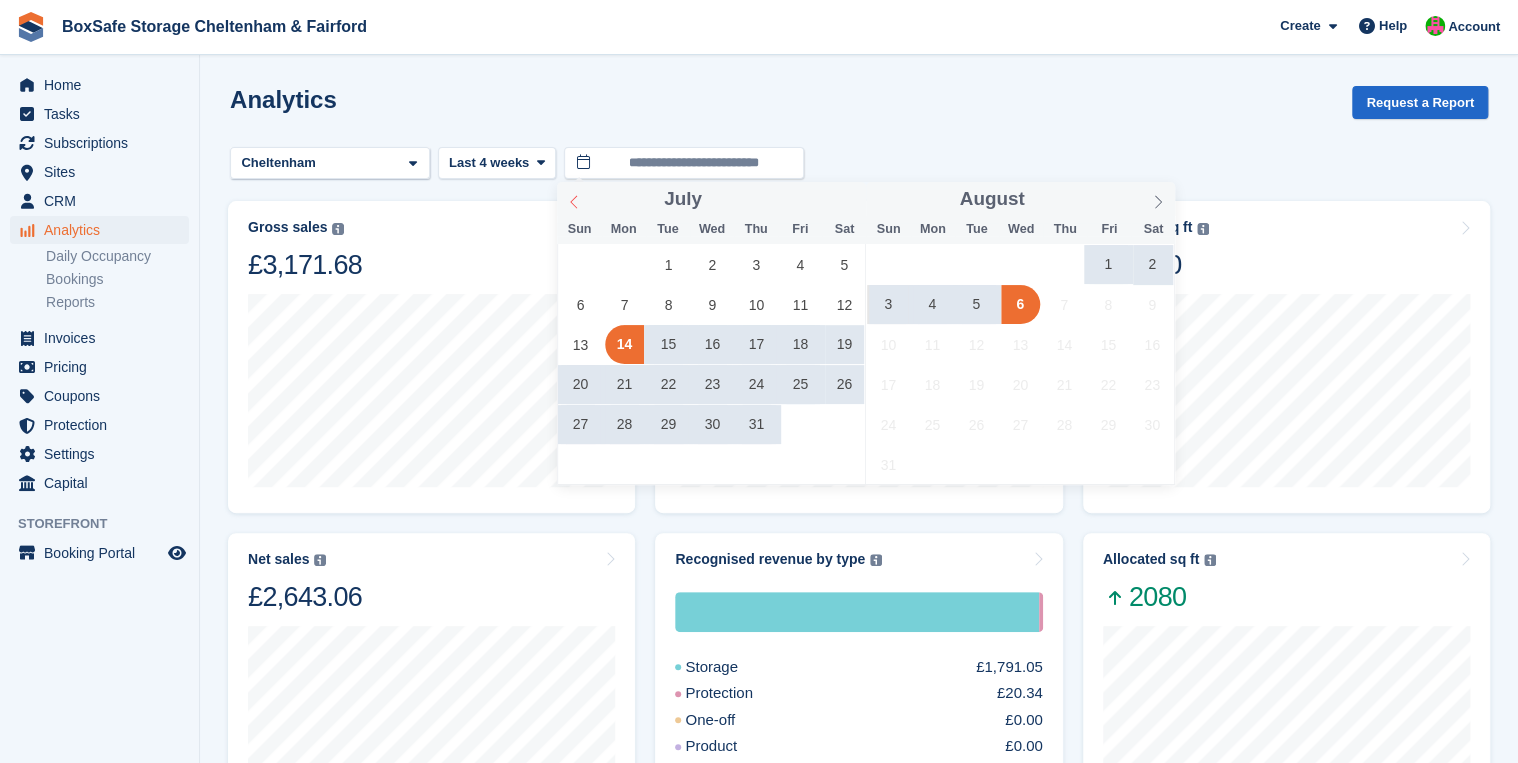 click 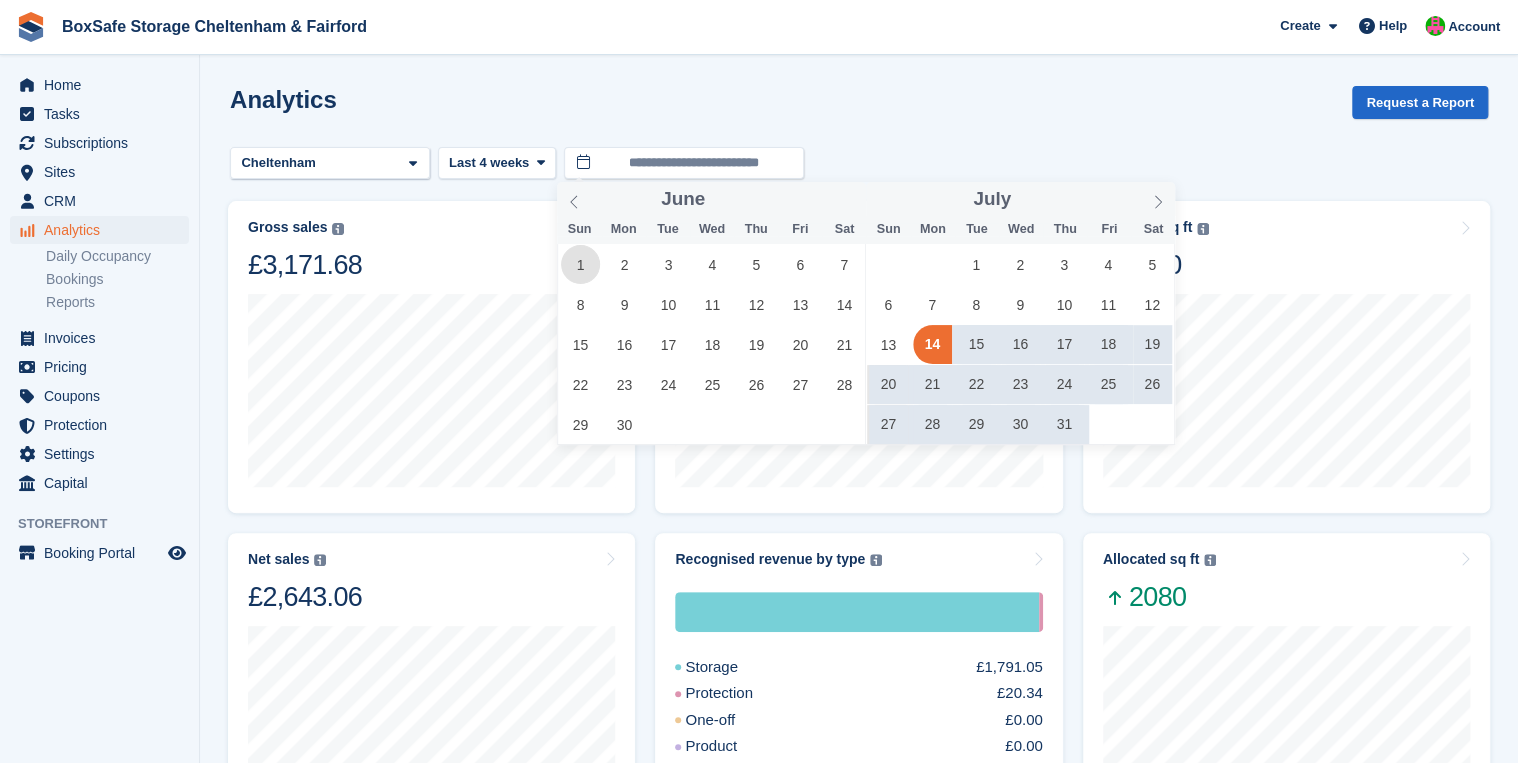 click on "1" at bounding box center (580, 264) 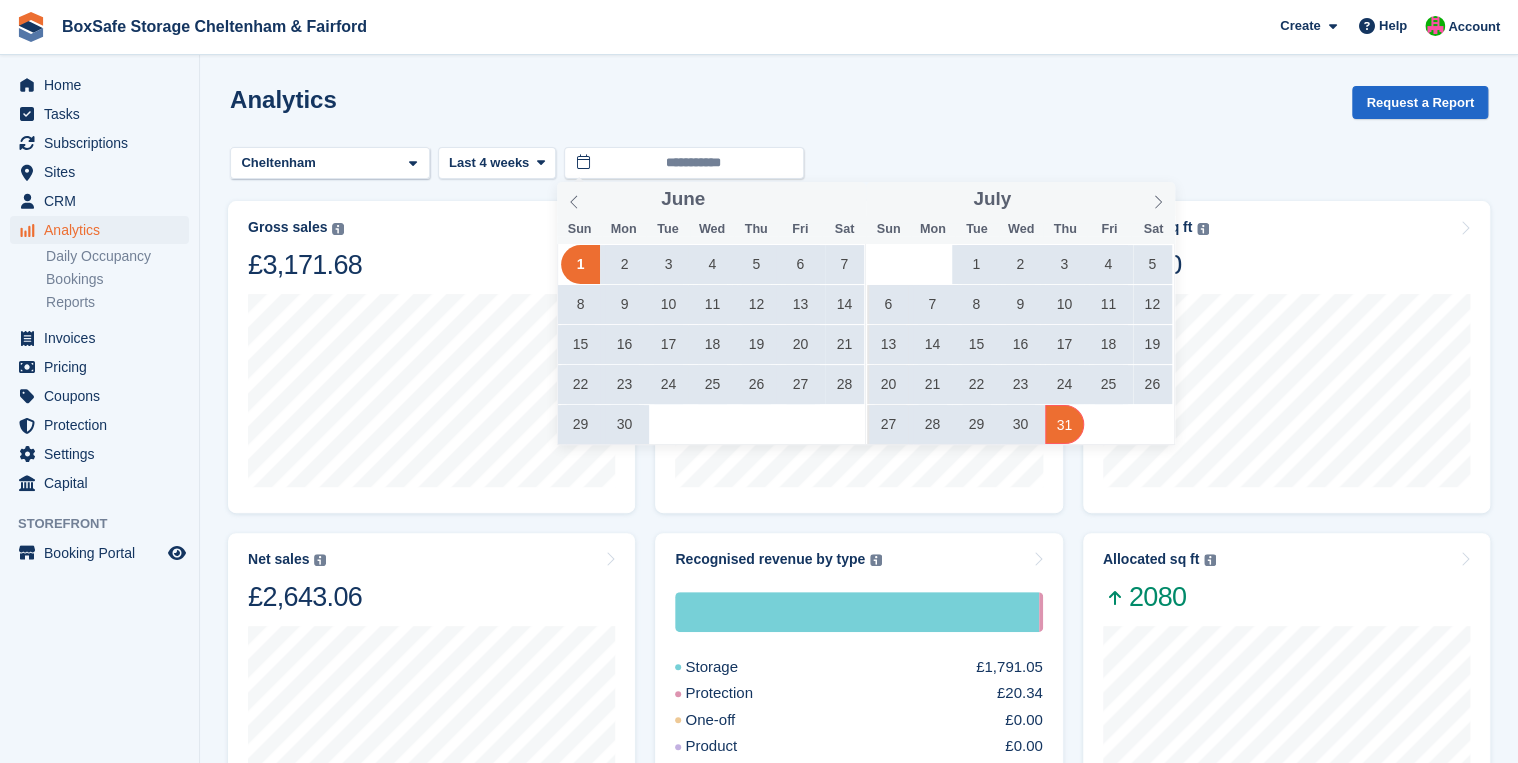 click on "31" at bounding box center [1064, 424] 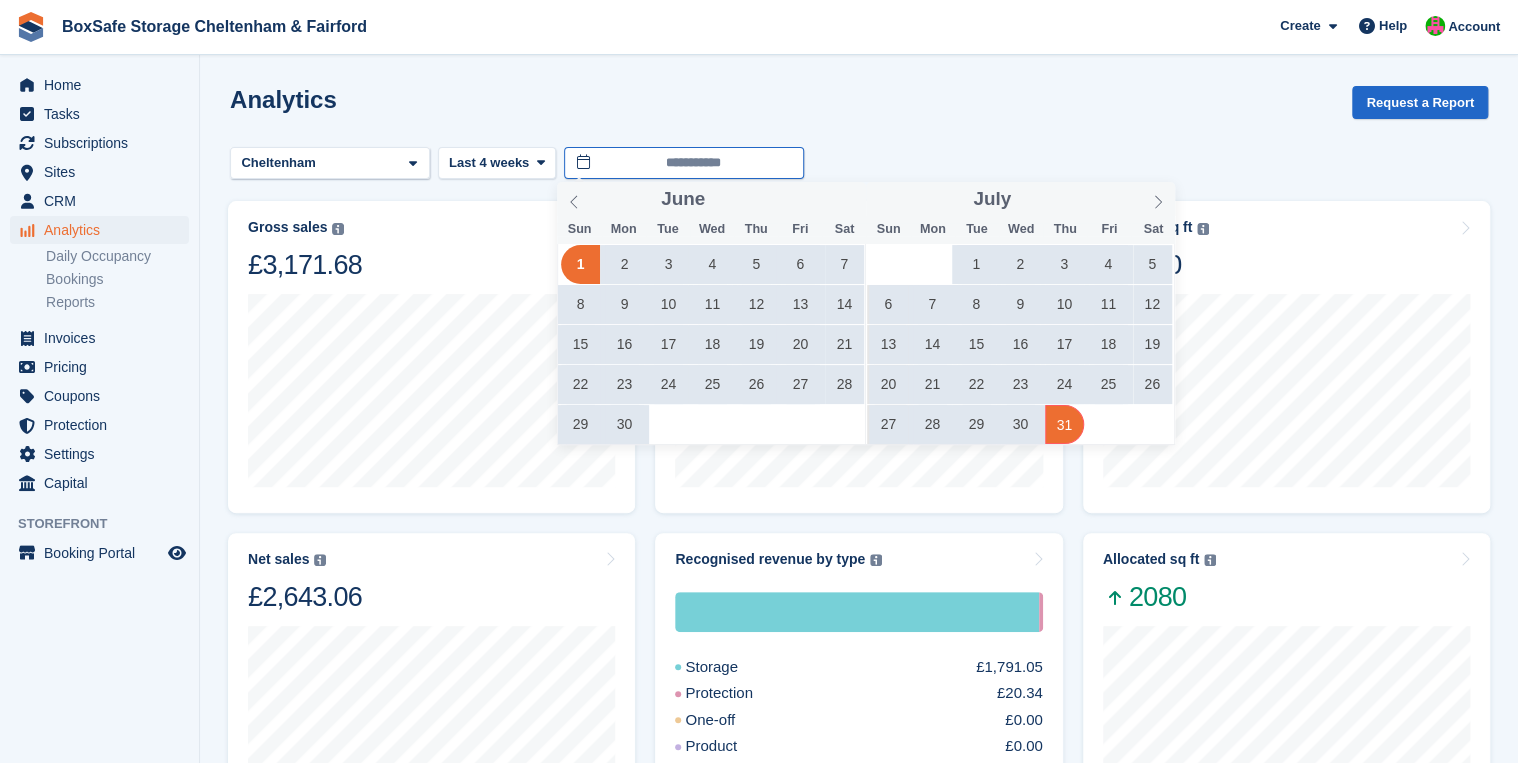 type on "**********" 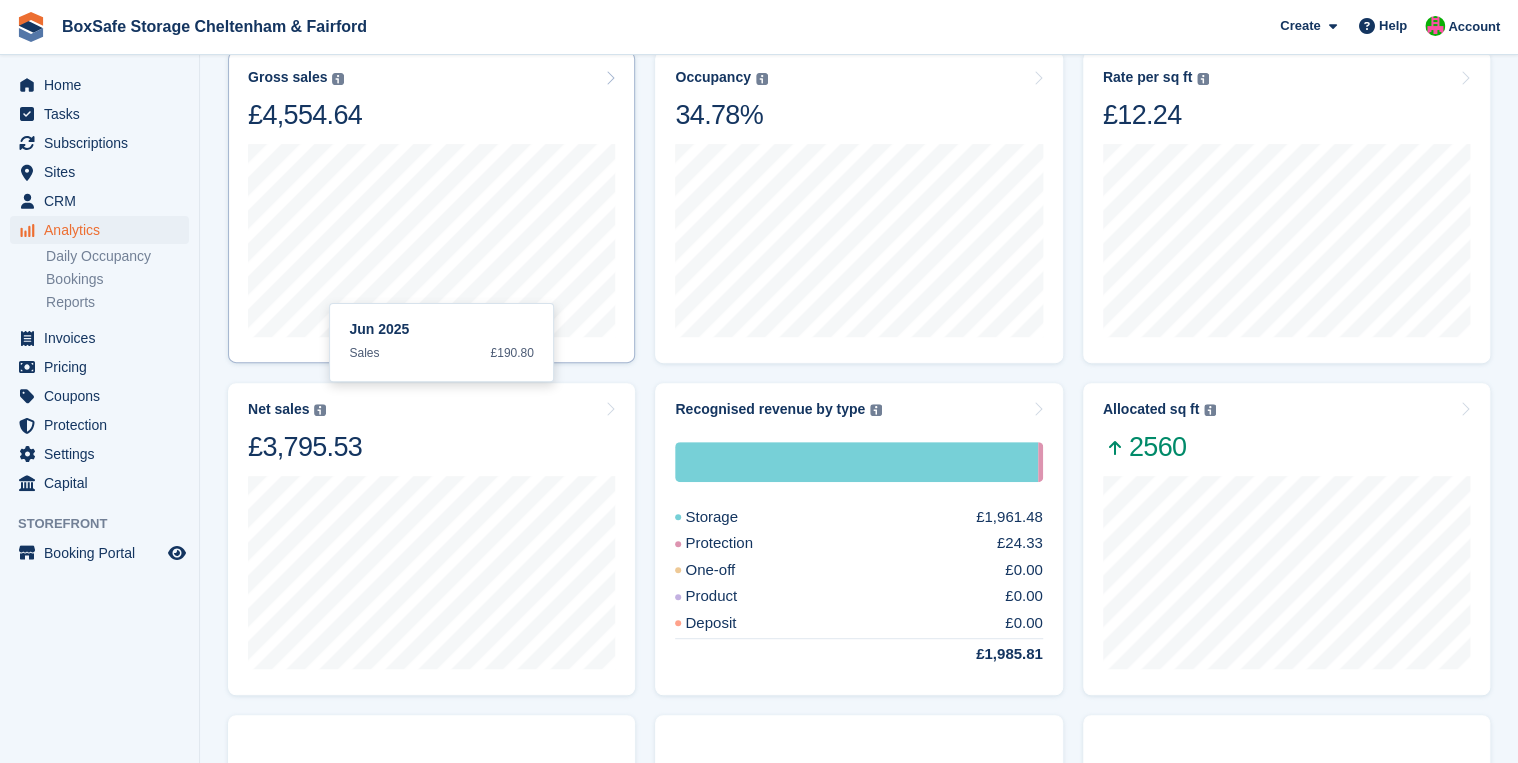 scroll, scrollTop: 160, scrollLeft: 0, axis: vertical 